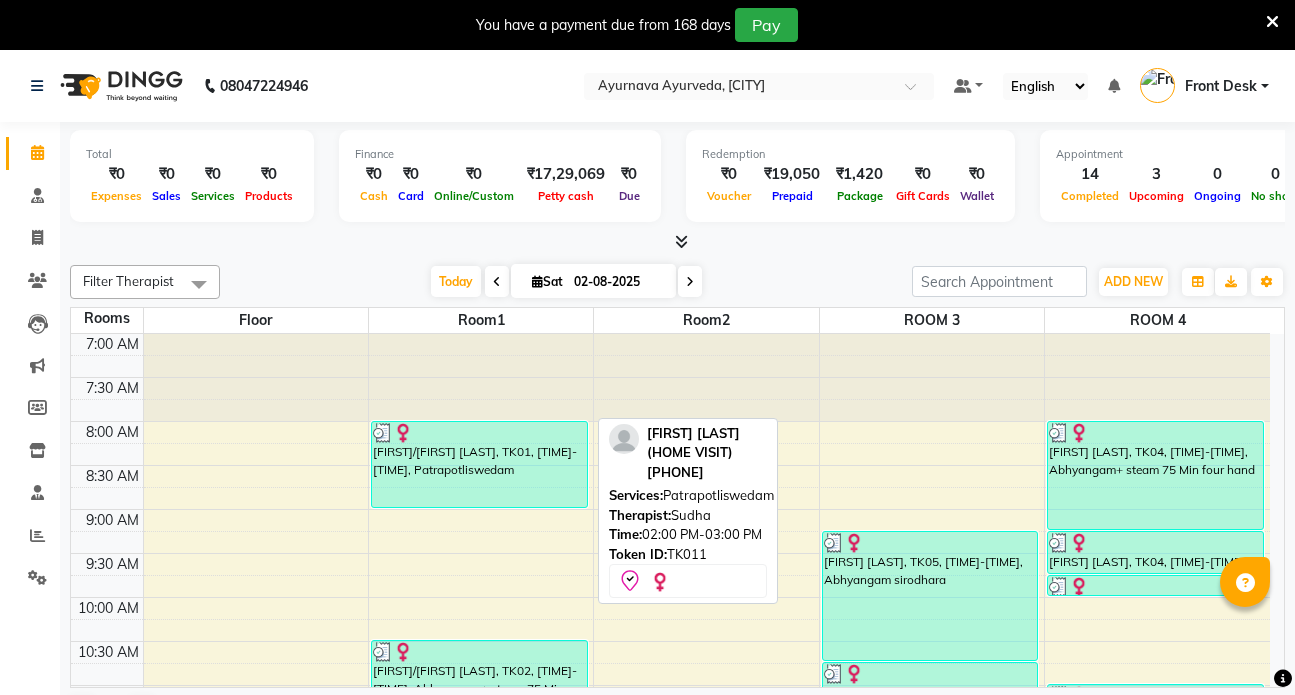 scroll, scrollTop: 0, scrollLeft: 0, axis: both 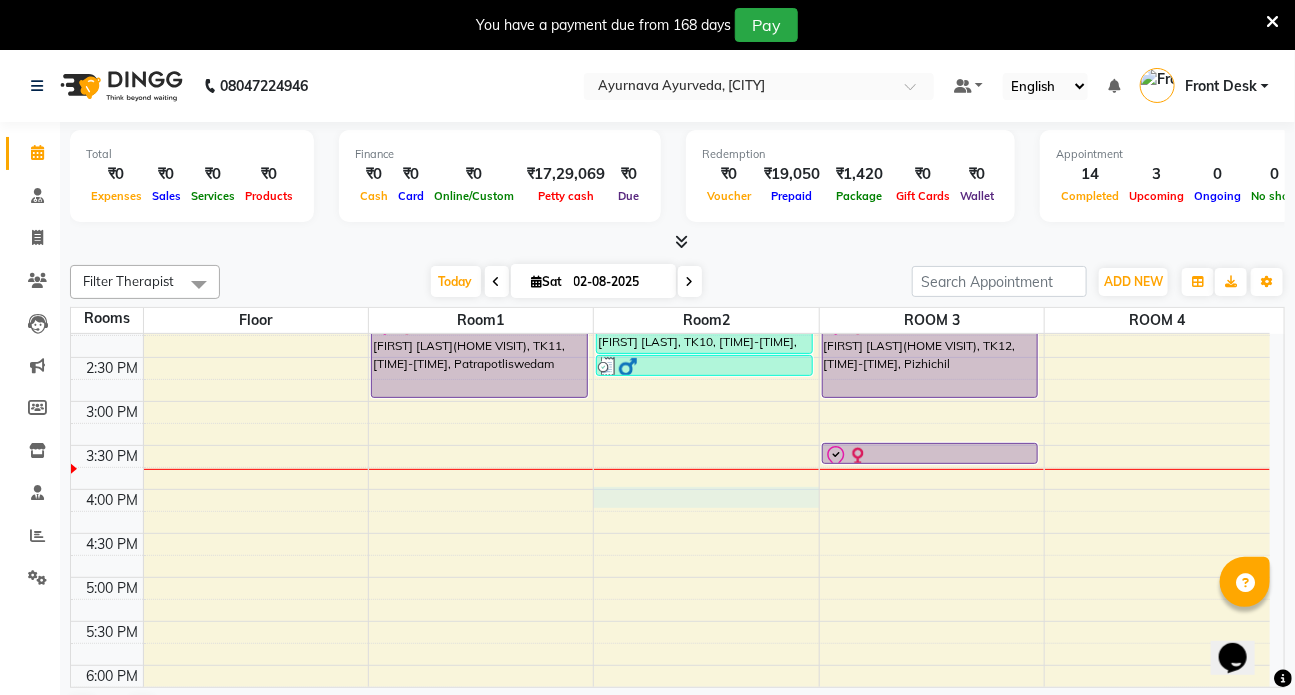 click on "[TIME] [TIME] [TIME] [TIME] [TIME] [TIME] [TIME] [TIME] [TIME] [TIME] [TIME] [TIME] [TIME] [TIME] [TIME] [TIME] [TIME] [TIME] [TIME] [TIME] [TIME] [TIME] [TIME] [TIME] [TIME] [TIME] [TIME] [TIME]     [FIRST]/[FIRST] [LAST], TK01, [TIME]-[TIME], Patrapotliswedam     [FIRST]/[FIRST] [LAST], TK02, [TIME]-[TIME], Abhyangam+ steam 75 Min four hand      [FIRST]/WIFE [LAST], TK08, [TIME]-[TIME], Abhyangam+steam 60 Min Two hand
[FIRST] [LAST](HOME VISIT), TK11, [TIME]-[TIME], Patrapotliswedam     [FIRST] [LAST], TK03, [TIME]-[TIME], Abhyangam+ steam 75 Min four hand      [FIRST] [LAST], TK10, [TIME]-[TIME], POTLI     [FIRST] [LAST], TK10, [TIME]-[TIME], Kati vasti     [FIRST] [LAST], TK10, [TIME]-[TIME], Matra Vasti     [FIRST] [LAST], TK05, [TIME]-[TIME], Abhyangam sirodhara     [FIRST]/[FIRST] [LAST], TK06, [TIME]-[TIME], Udwarthanam steam     [FIRST]/WIFE [LAST], TK09, [TIME]-[TIME], Abhyangam+steam 60 Min Two hand" at bounding box center (670, 313) 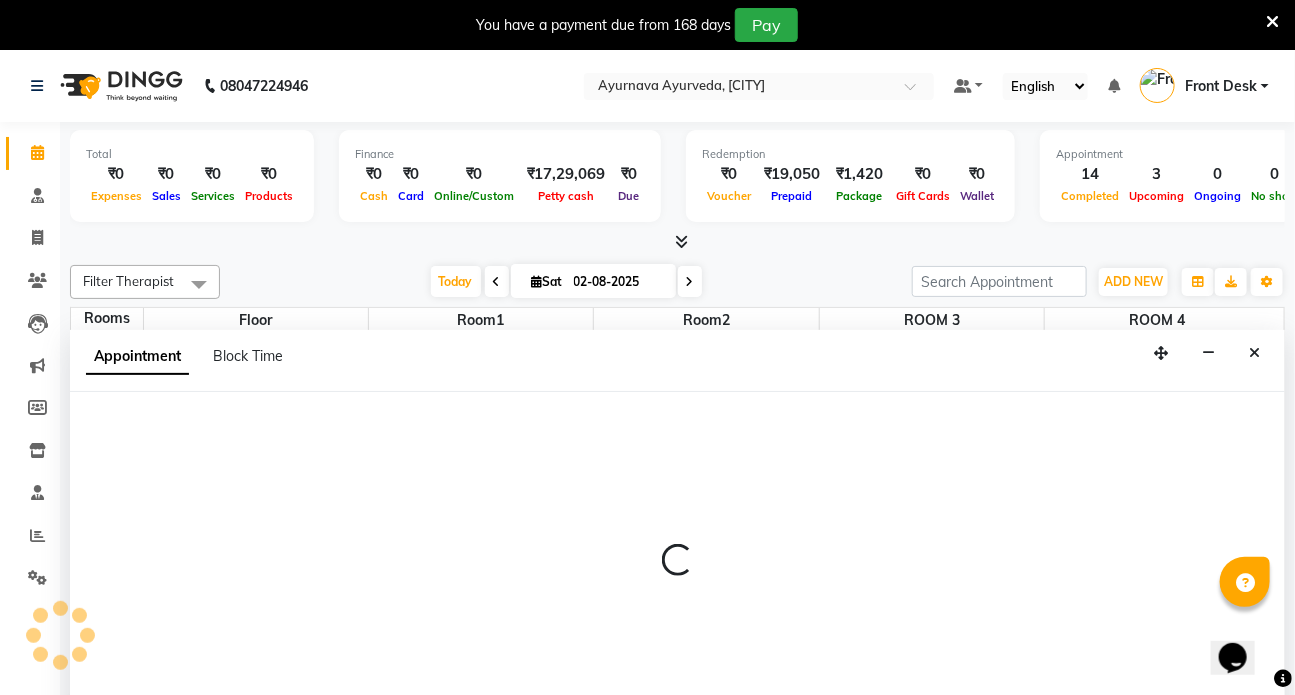 scroll, scrollTop: 50, scrollLeft: 0, axis: vertical 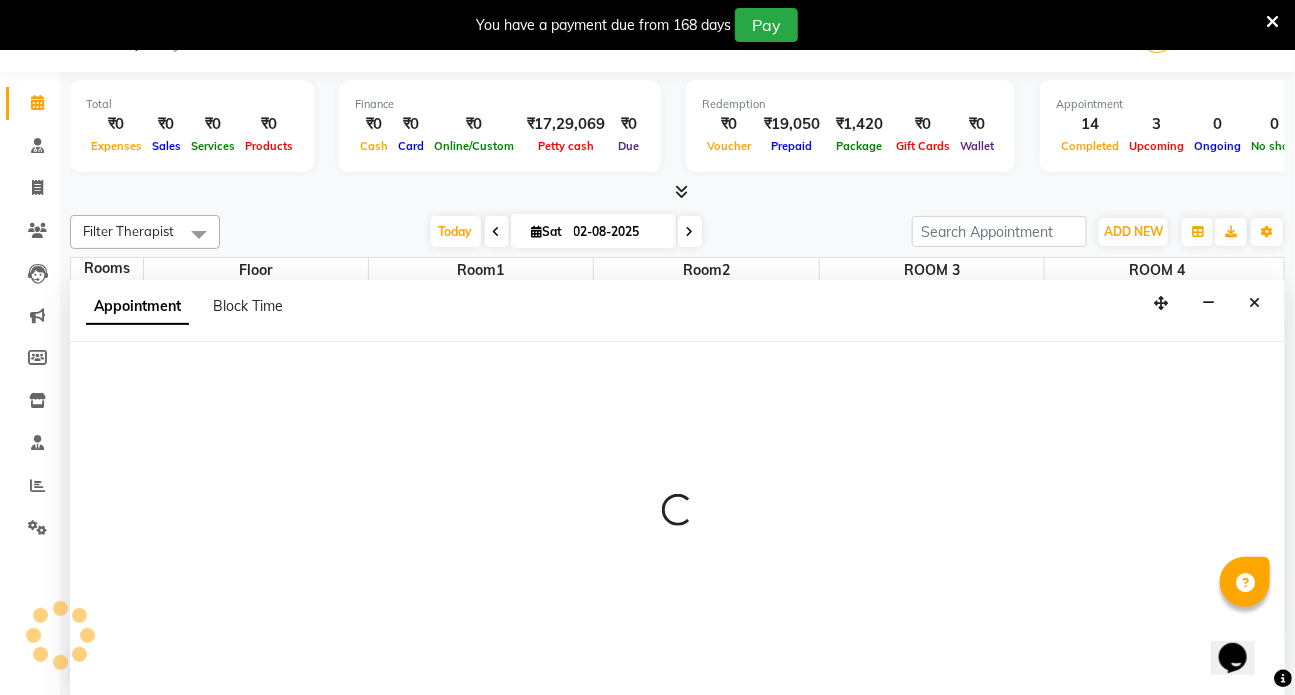 select on "960" 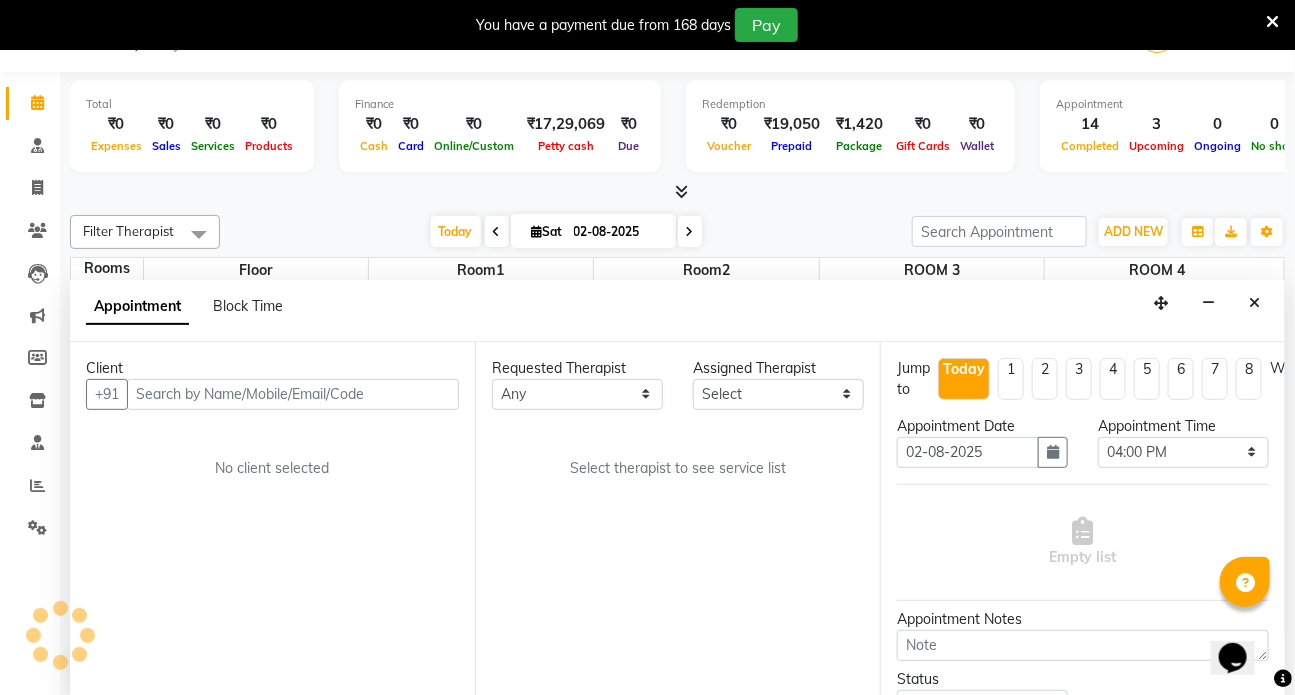 click at bounding box center [293, 394] 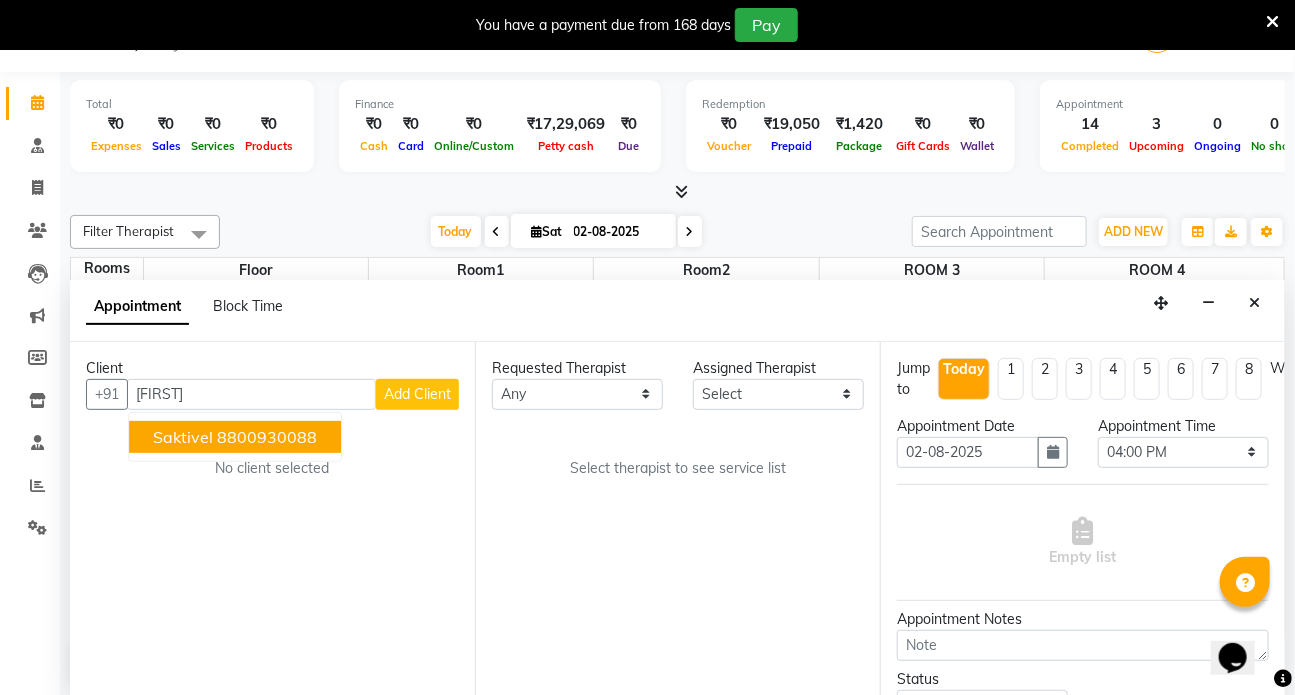 click on "8800930088" at bounding box center (267, 437) 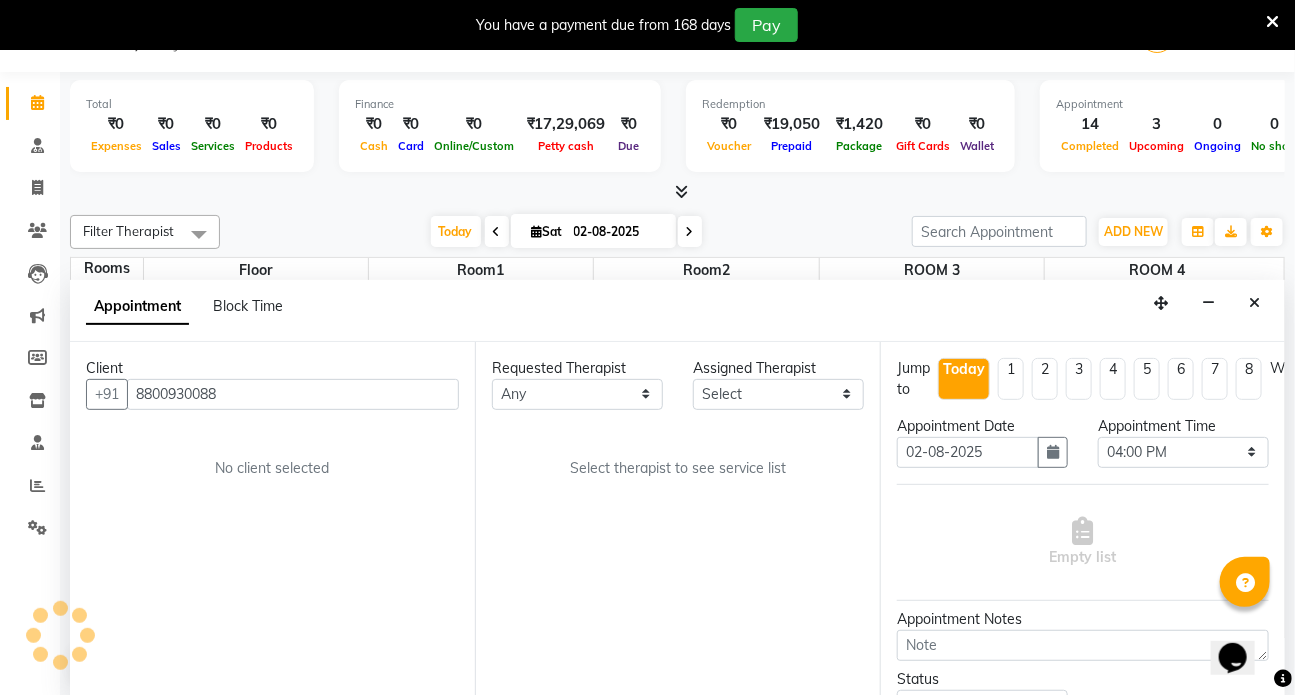 type on "8800930088" 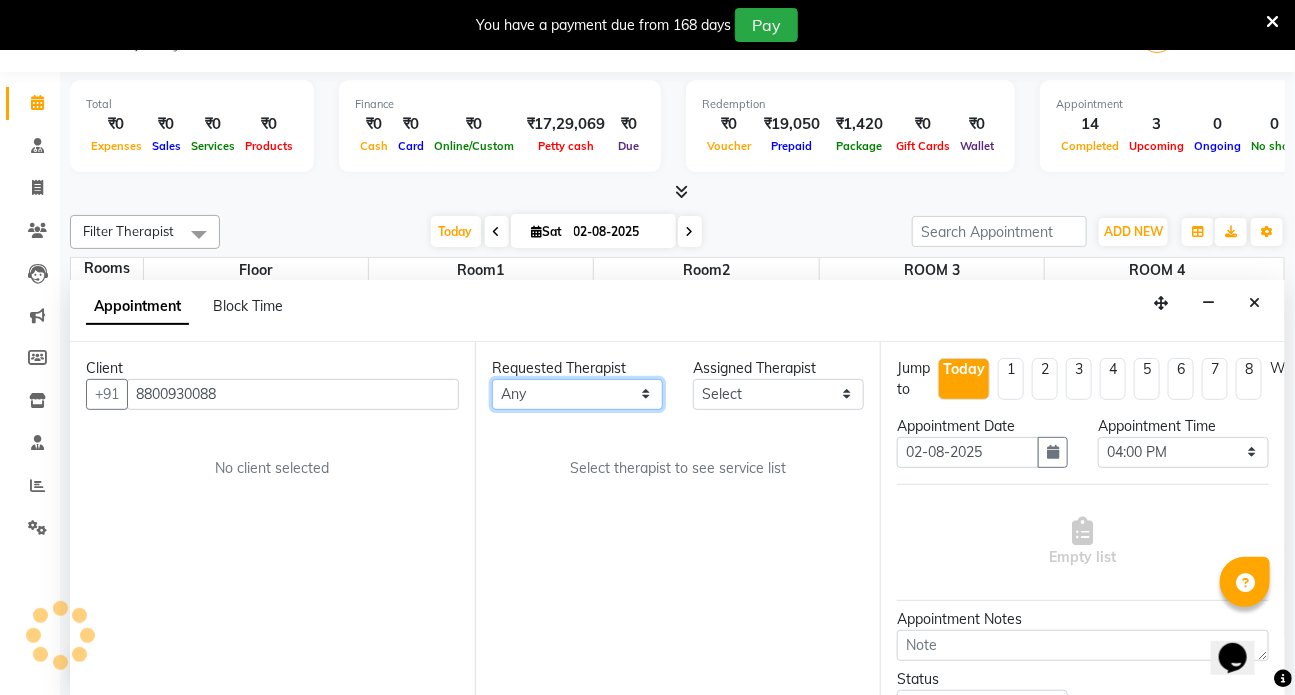 click on "Any [FIRST] [FIRST] [FIRST] [FIRST] [FIRST] [FIRST] [FIRST] [FIRST] [FIRST] [FIRST] [FIRST] [FIRST] [FIRST] [FIRST] [FIRST] [FIRST] [FIRST] [FIRST] [FIRST] [FIRST] [FIRST]" at bounding box center (577, 394) 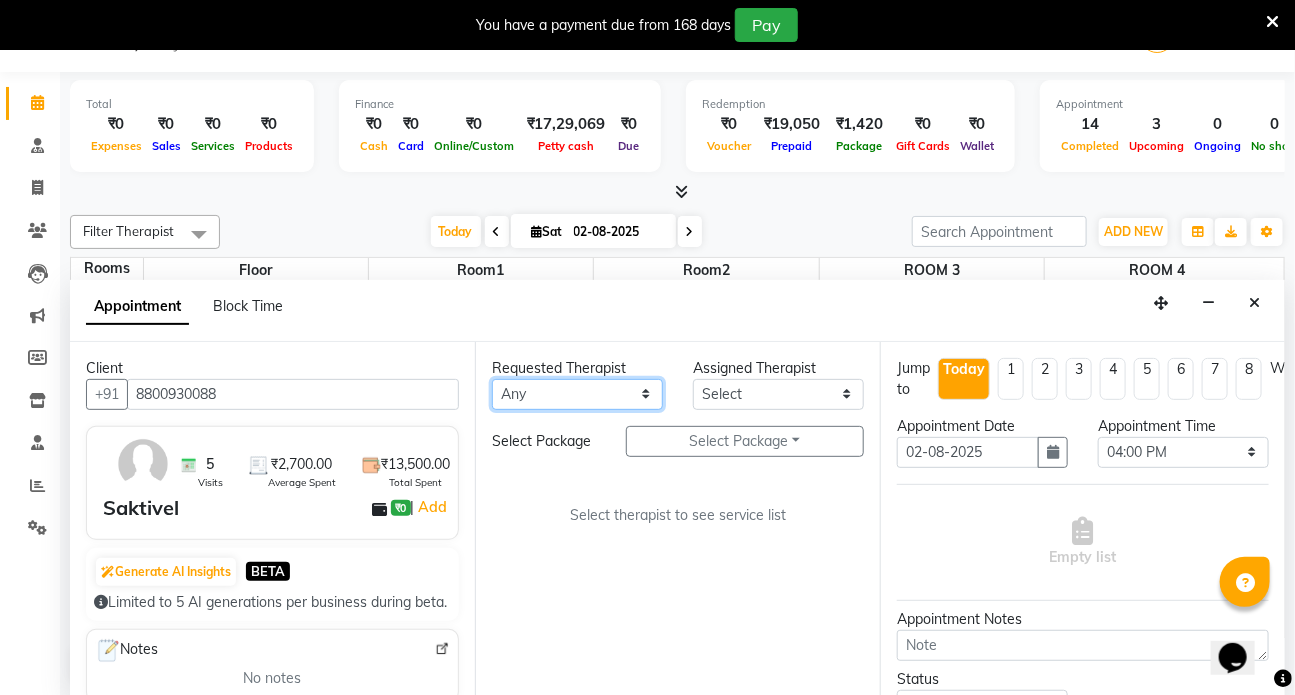 select on "75597" 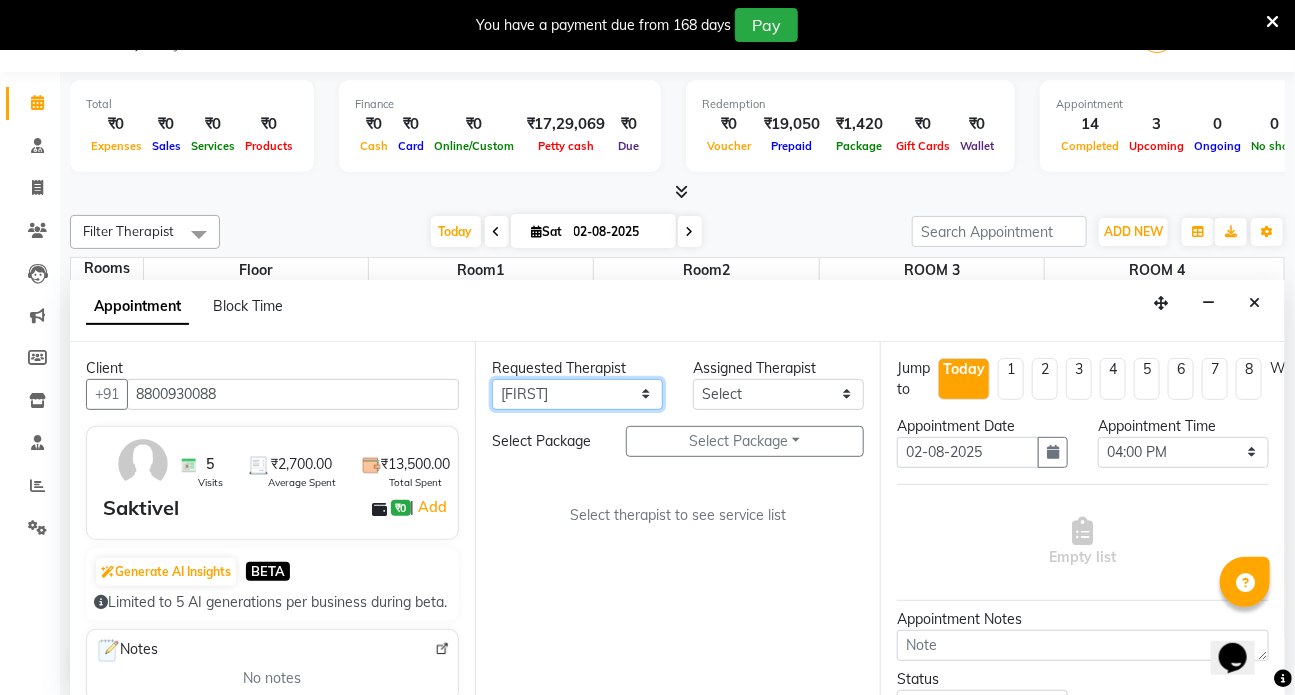 click on "Any [FIRST] [FIRST] [FIRST] [FIRST] [FIRST] [FIRST] [FIRST] [FIRST] [FIRST] [FIRST] [FIRST] [FIRST] [FIRST] [FIRST] [FIRST] [FIRST] [FIRST] [FIRST] [FIRST] [FIRST] [FIRST]" at bounding box center [577, 394] 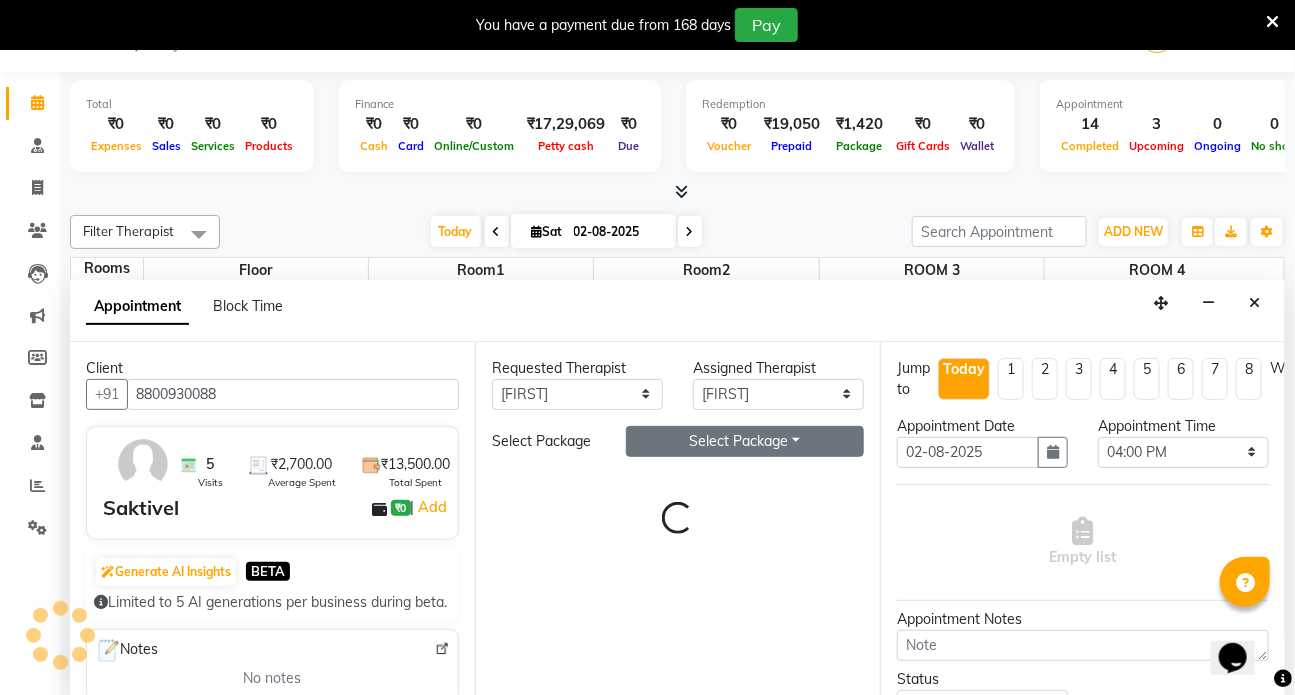 click on "Select Package  Toggle Dropdown" at bounding box center (745, 441) 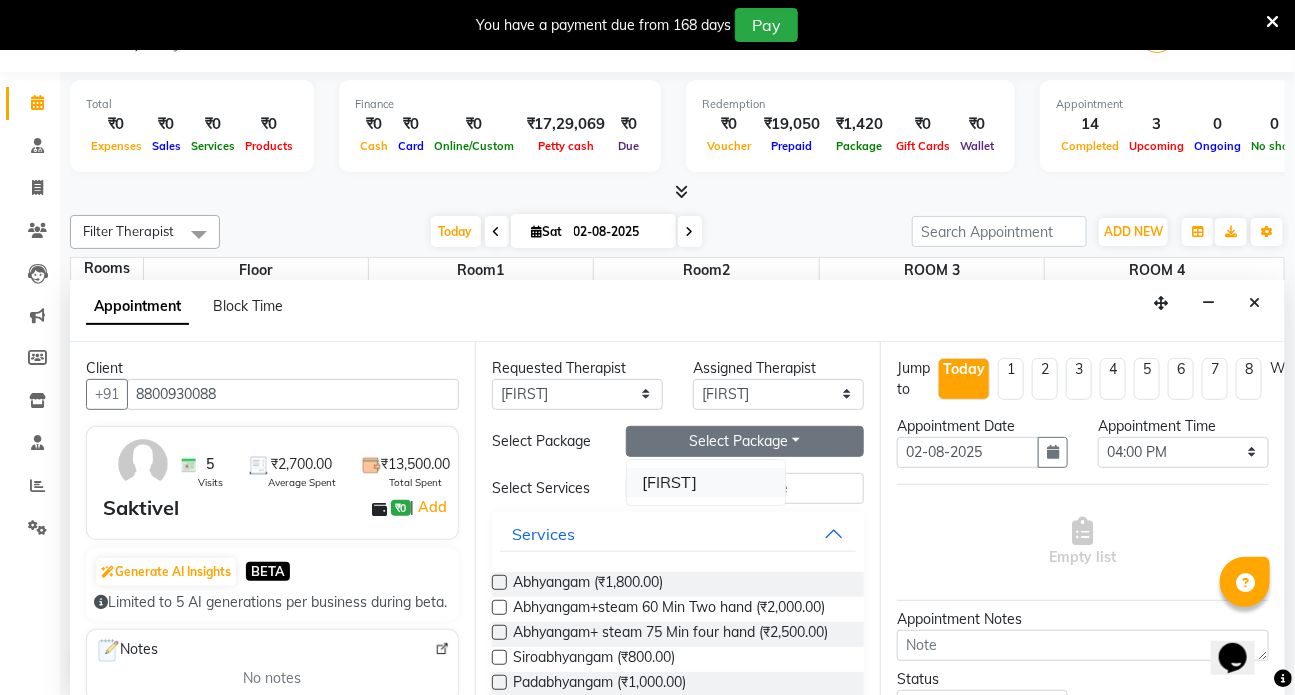 click on "[FIRST]" at bounding box center (706, 482) 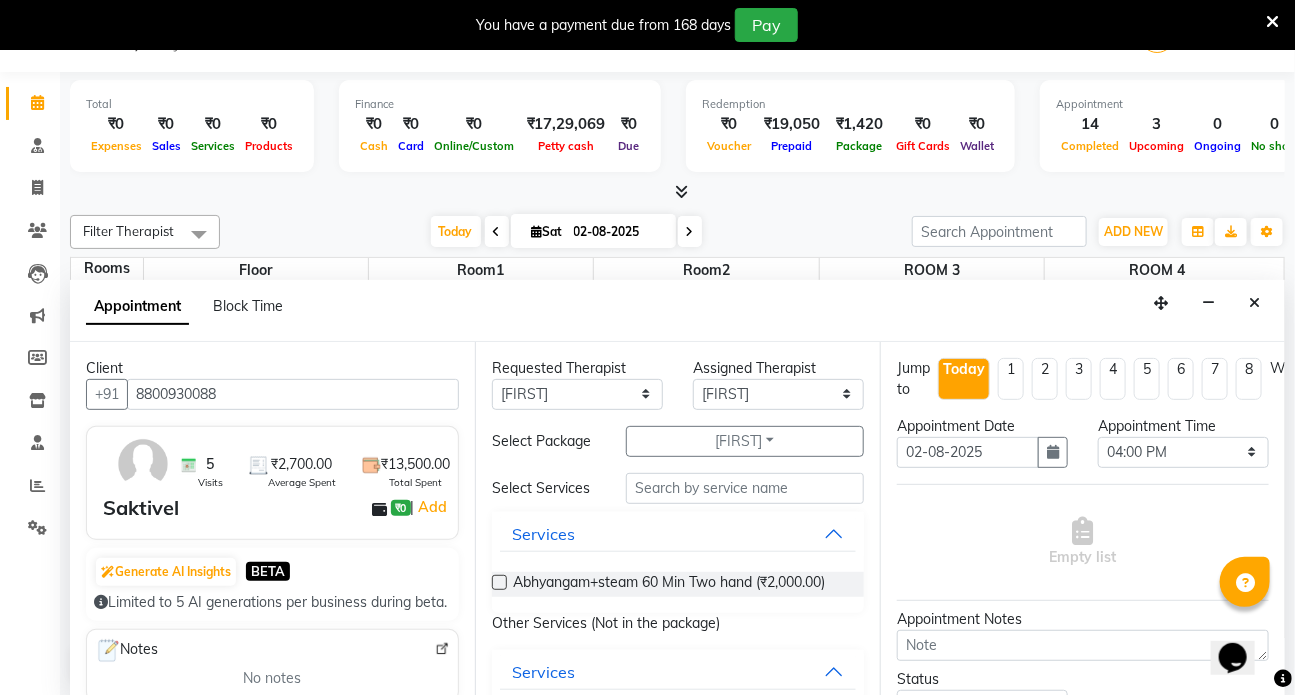 click at bounding box center (499, 582) 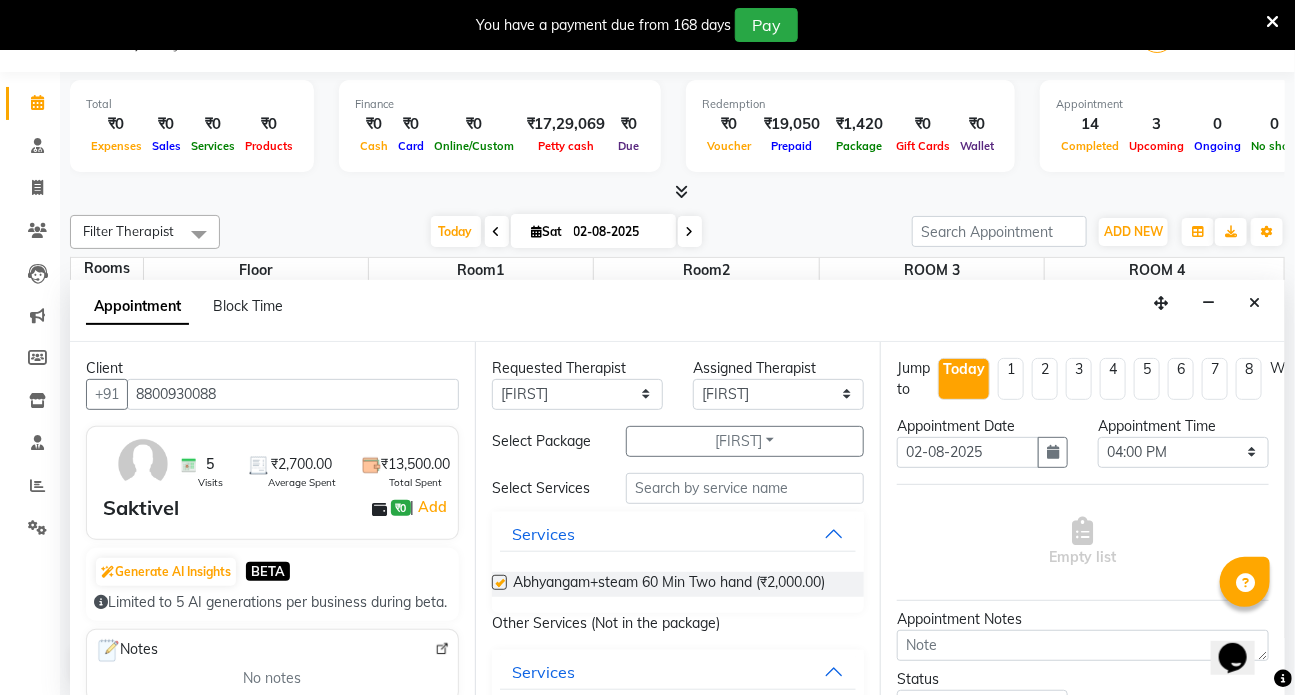 select on "2668" 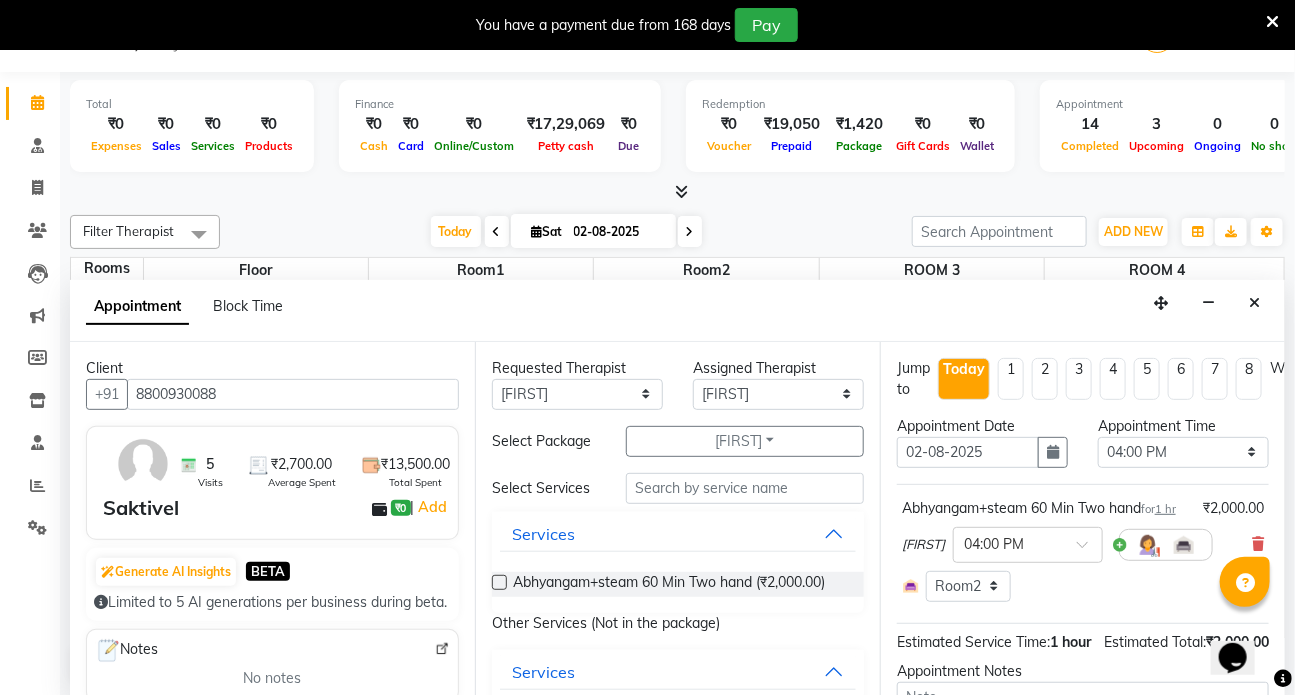 checkbox on "false" 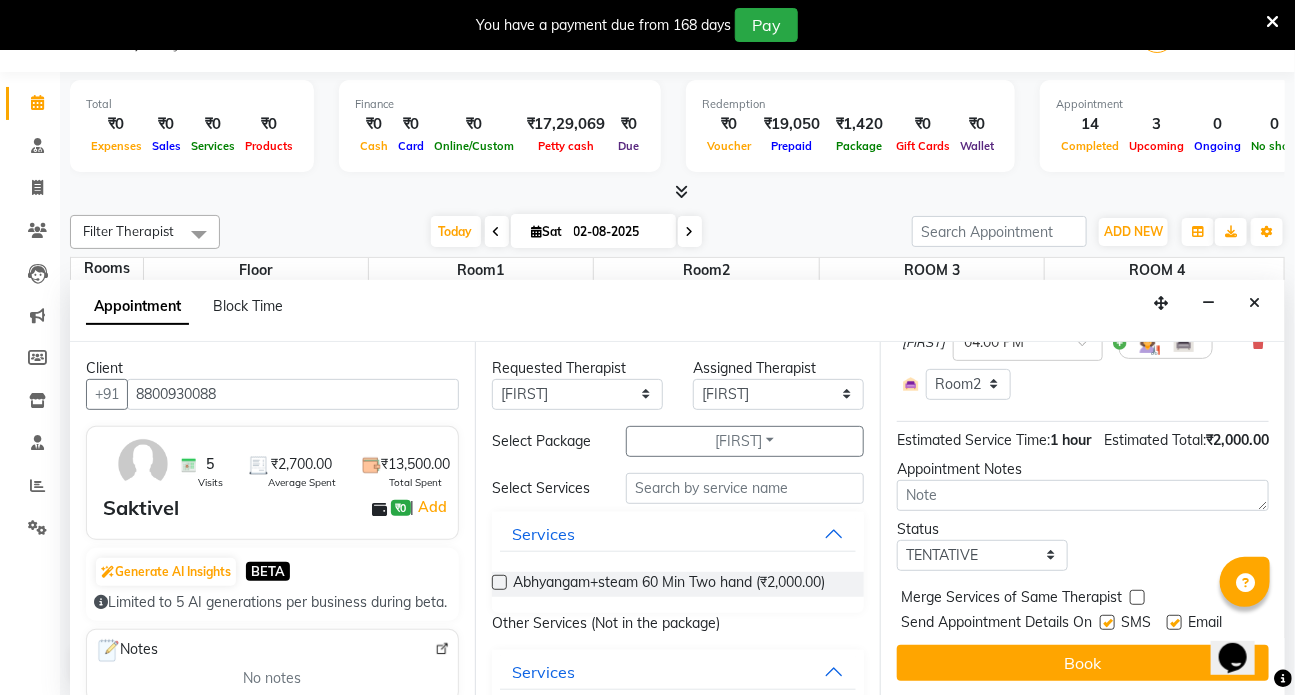 scroll, scrollTop: 256, scrollLeft: 0, axis: vertical 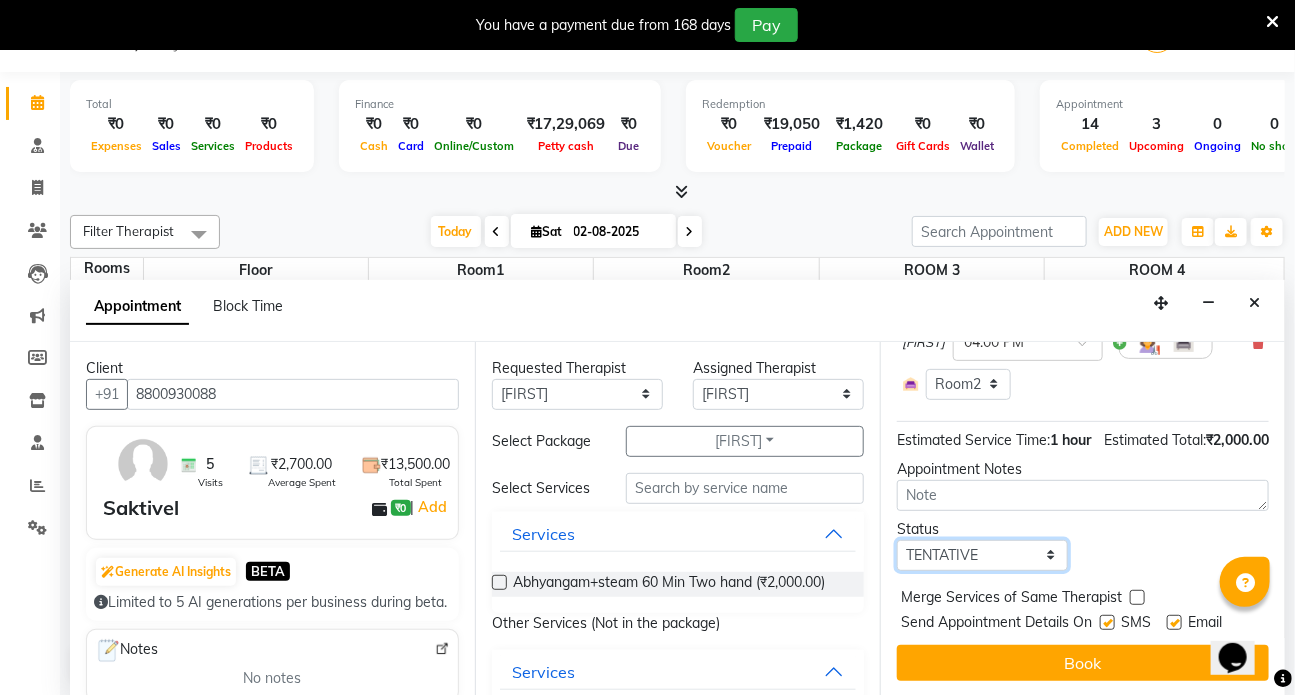 click on "Select TENTATIVE CONFIRM CHECK-IN UPCOMING" at bounding box center (982, 555) 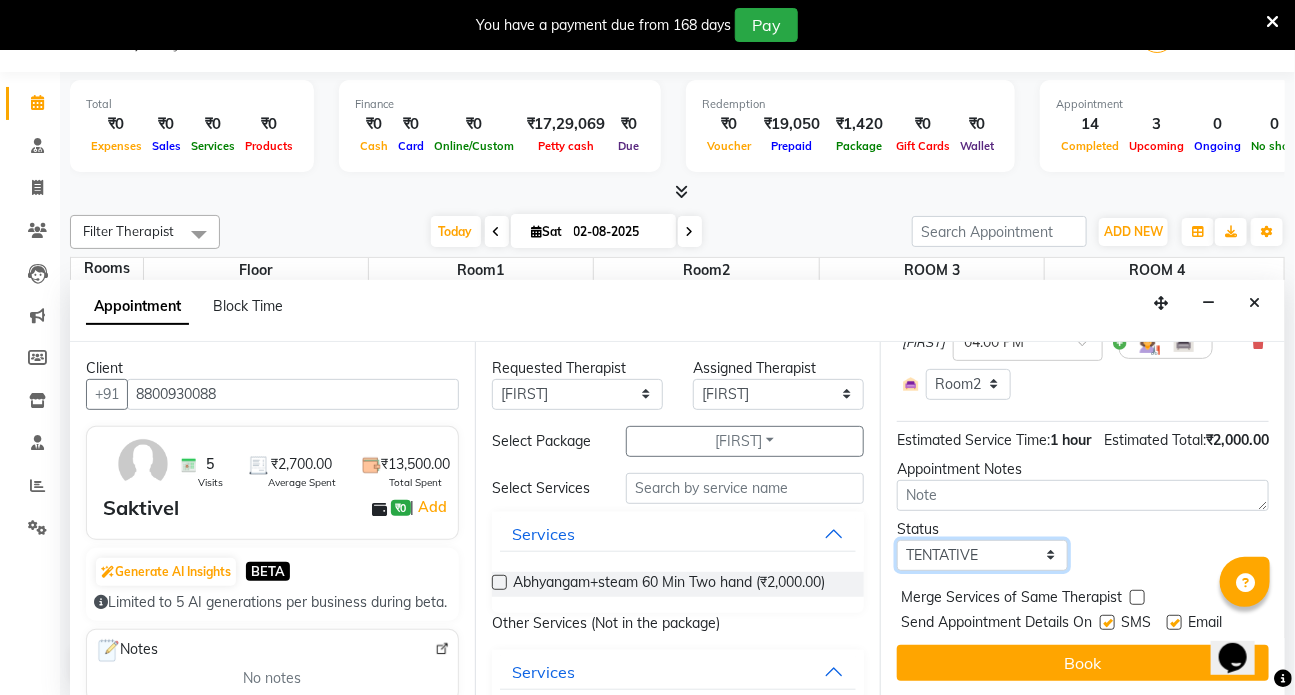 select on "confirm booking" 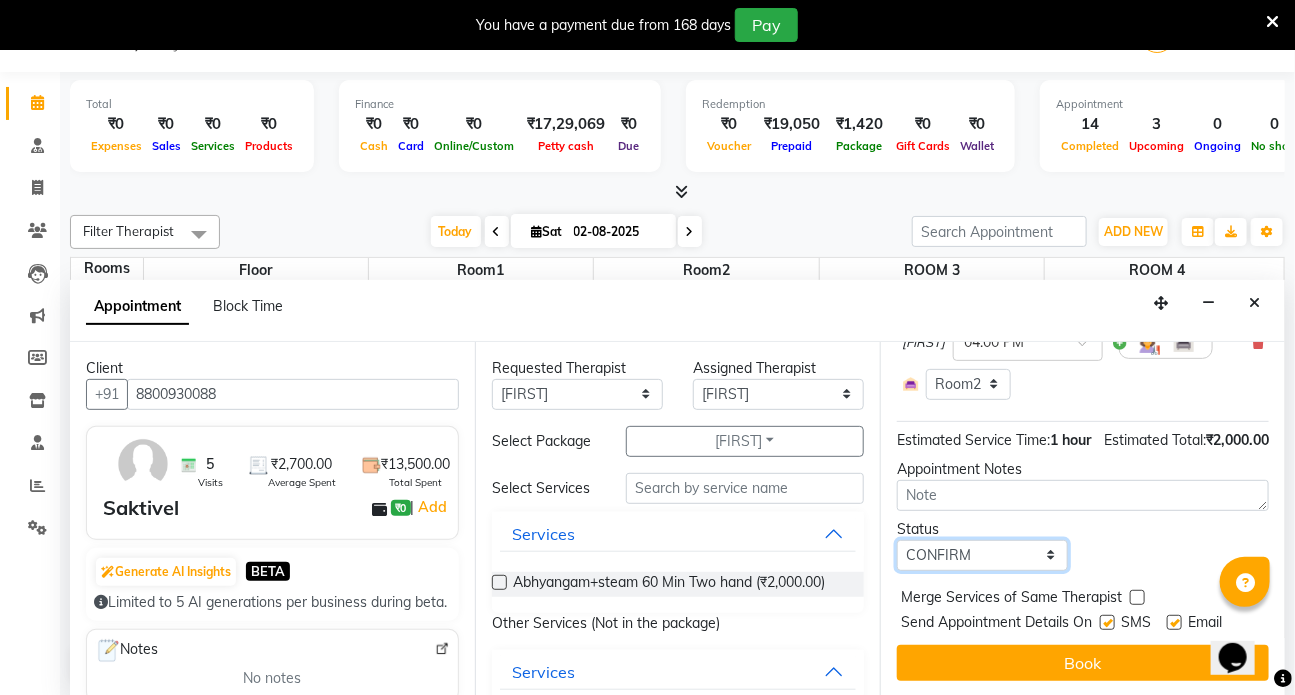 click on "Select TENTATIVE CONFIRM CHECK-IN UPCOMING" at bounding box center [982, 555] 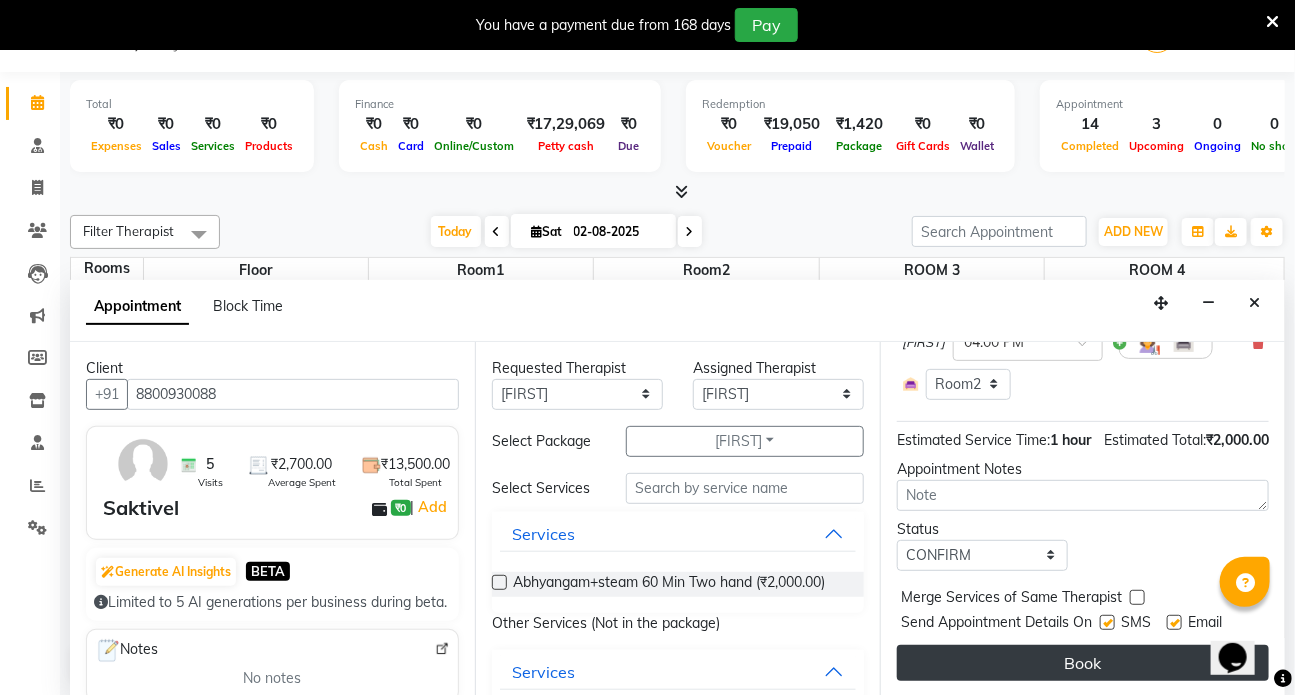 click on "Book" at bounding box center (1083, 663) 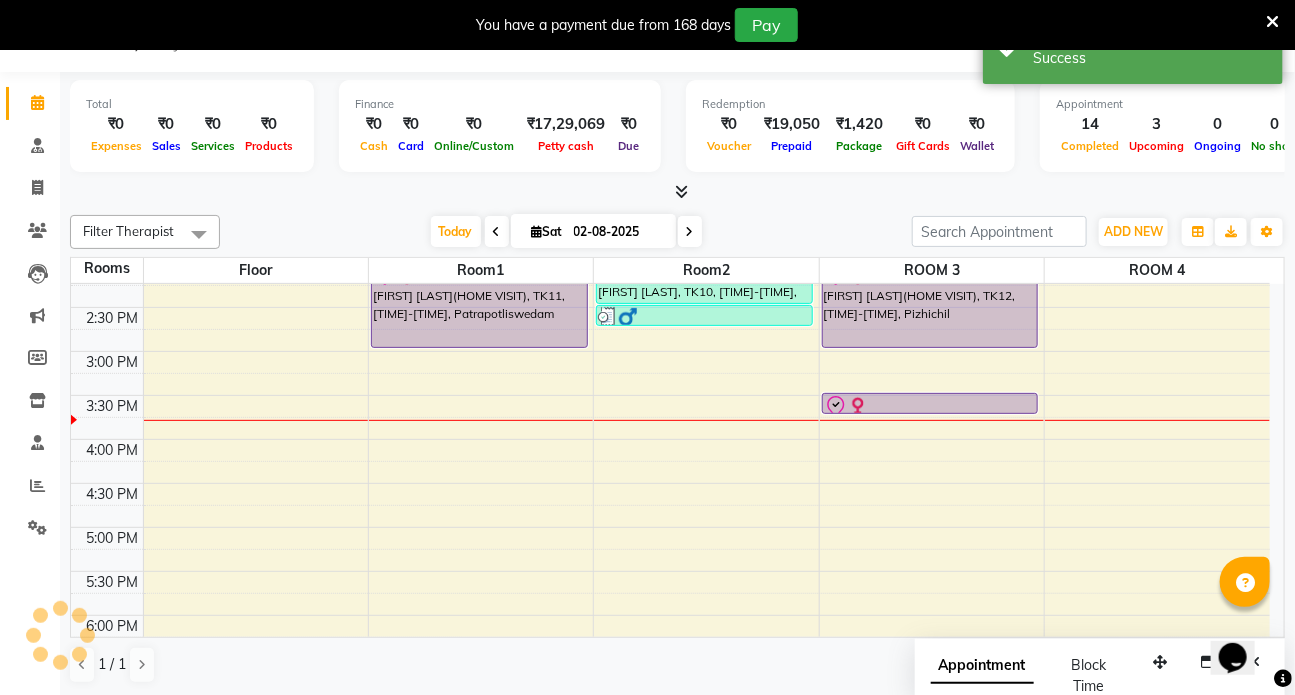 scroll, scrollTop: 0, scrollLeft: 0, axis: both 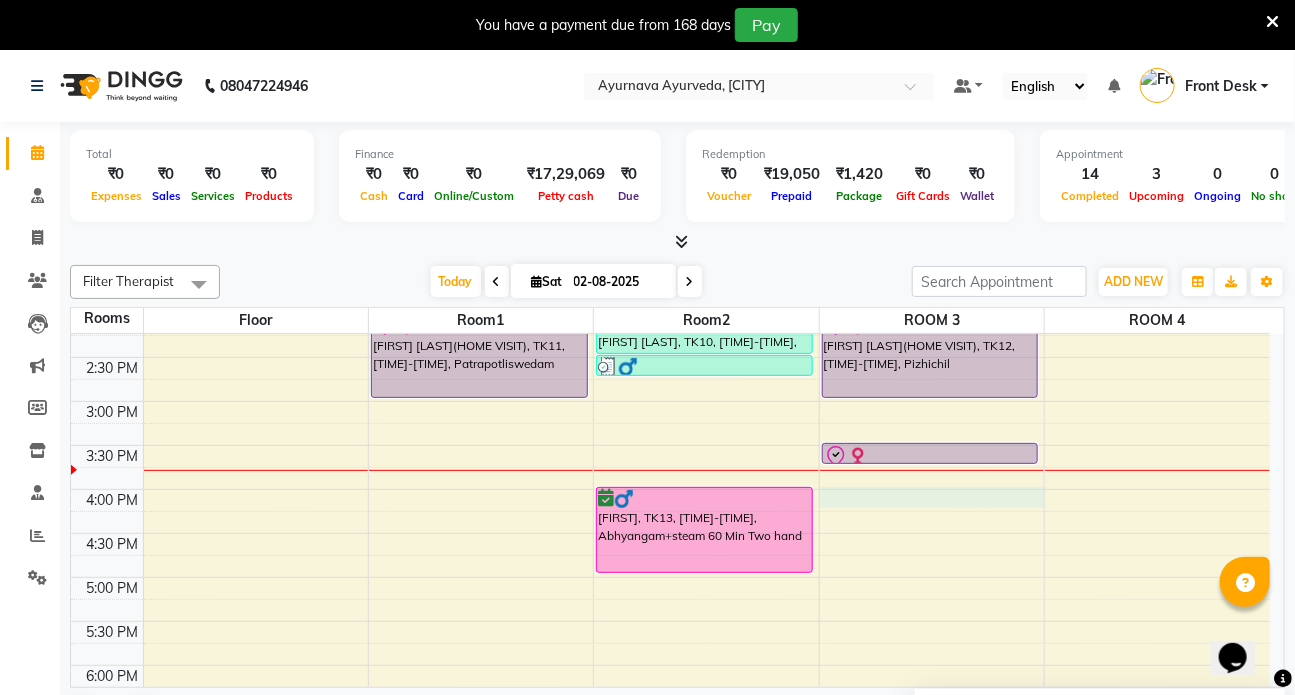 click on "[TIME] [TIME] [TIME] [TIME] [TIME] [TIME] [TIME] [TIME] [TIME] [TIME] [TIME] [TIME] [TIME] [TIME] [TIME] [TIME] [TIME] [TIME] [TIME] [TIME] [TIME] [TIME] [TIME] [TIME] [TIME] [TIME] [TIME] [TIME]     [FIRST]/[FIRST] [LAST], TK01, [TIME]-[TIME], Patrapotliswedam     [FIRST]/[FIRST] [LAST], TK02, [TIME]-[TIME], Abhyangam+ steam 75 Min four hand      [FIRST]/WIFE [LAST], TK08, [TIME]-[TIME], Abhyangam+steam 60 Min Two hand
[FIRST] [LAST](HOME VISIT), TK11, [TIME]-[TIME], Patrapotliswedam     [FIRST] [LAST], TK03, [TIME]-[TIME], Abhyangam+ steam 75 Min four hand      [FIRST] [LAST], TK10, [TIME]-[TIME], POTLI     [FIRST] [LAST], TK10, [TIME]-[TIME], Kati vasti     [FIRST] [LAST], TK10, [TIME]-[TIME], Matra Vasti     [FIRST], TK13, [TIME]-[TIME], Abhyangam+steam 60 Min Two hand      [FIRST] [LAST], TK05, [TIME]-[TIME], Abhyangam sirodhara     [FIRST]/[FIRST] [LAST], TK06, [TIME]-[TIME], Udwarthanam steam" at bounding box center [670, 313] 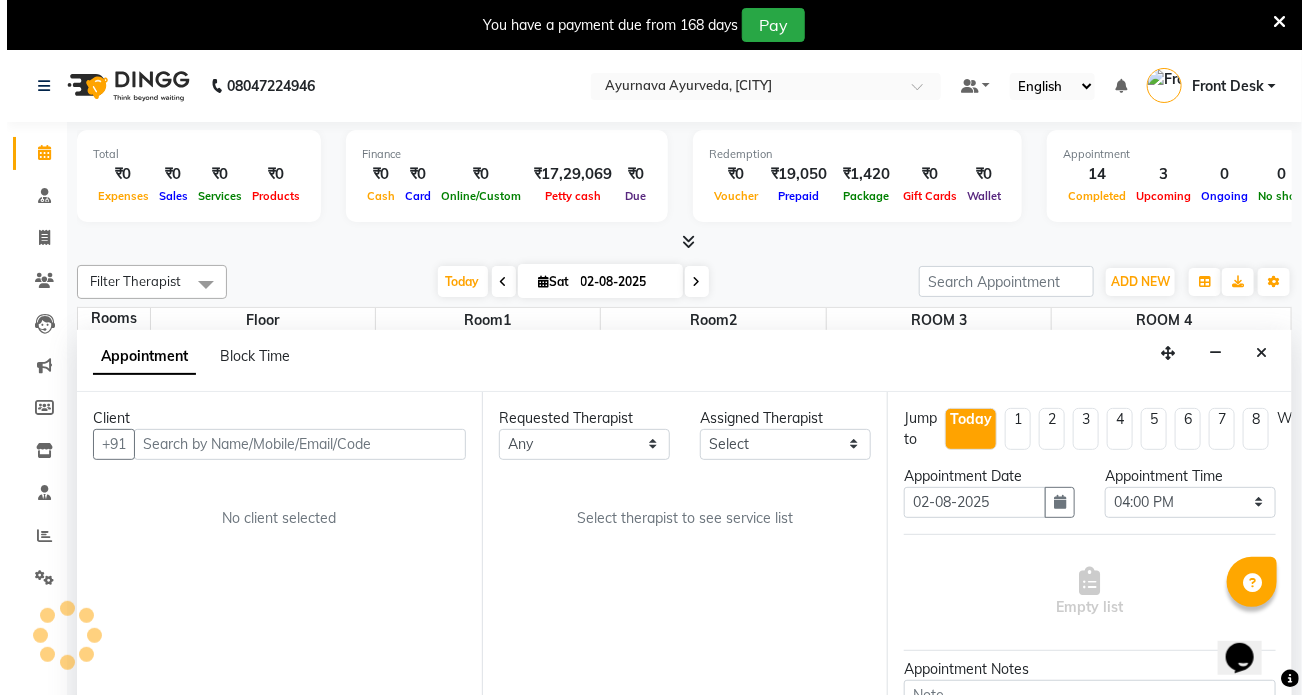 scroll, scrollTop: 50, scrollLeft: 0, axis: vertical 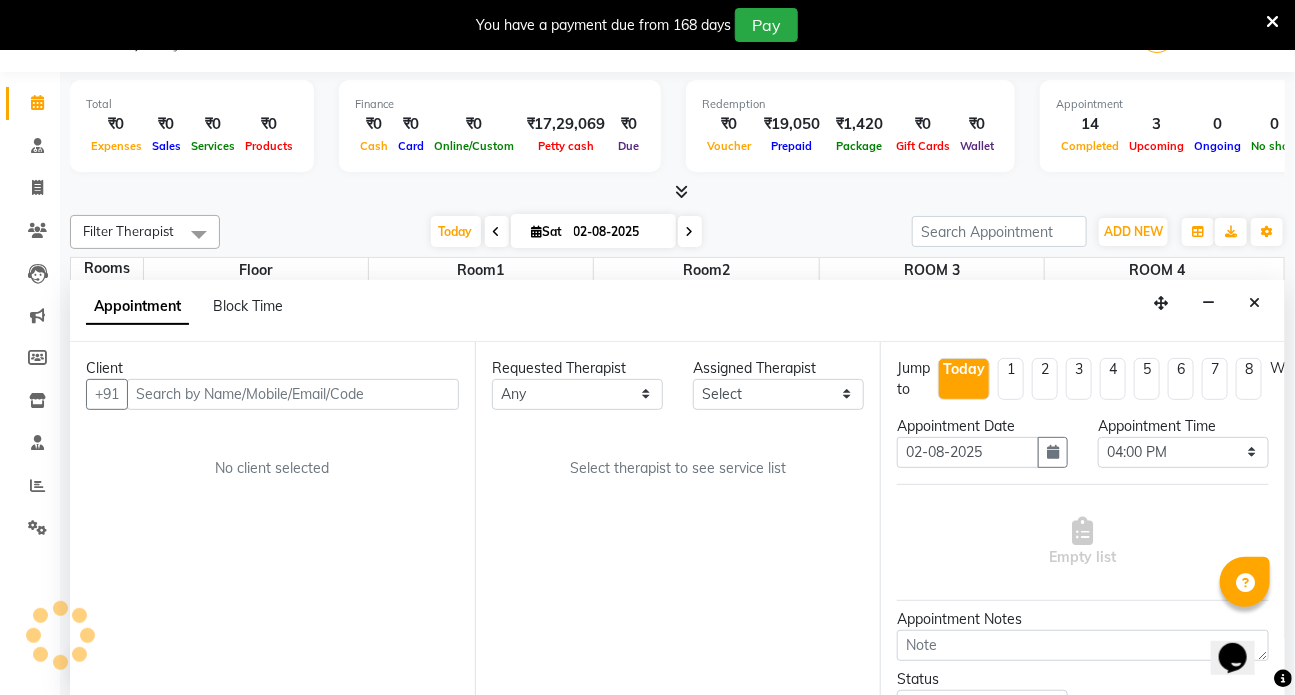click on "Client" at bounding box center (272, 368) 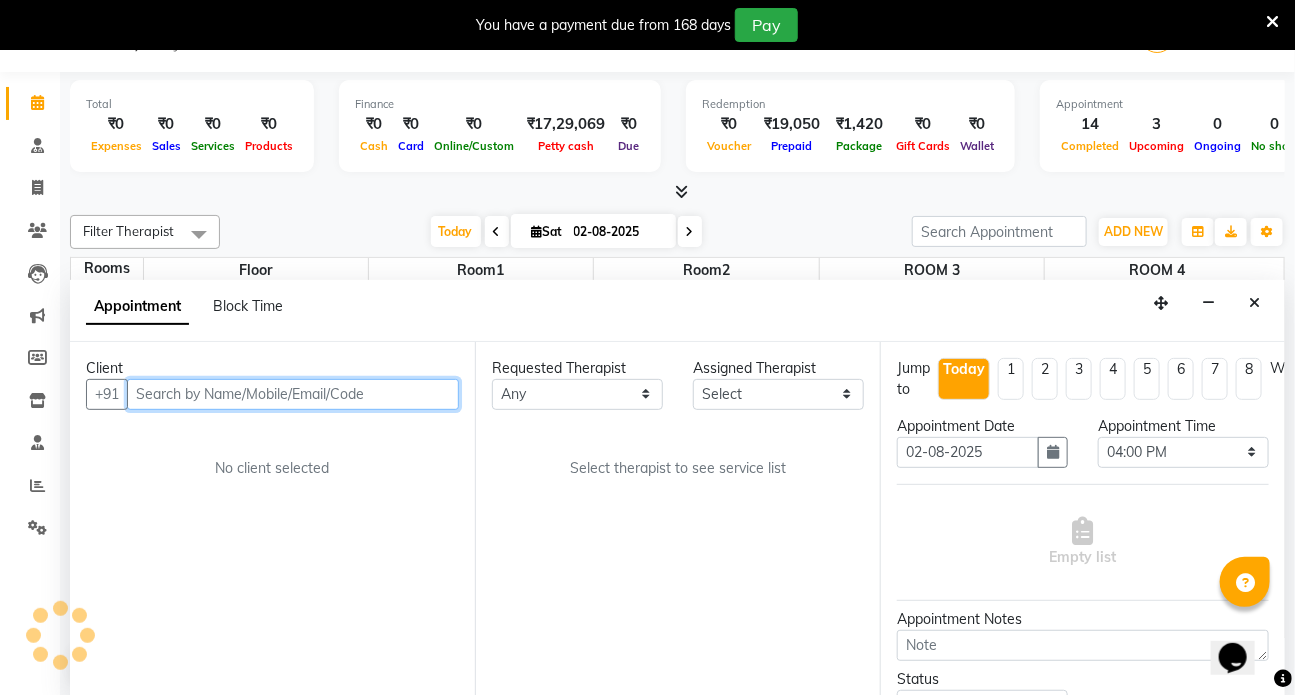 click at bounding box center [293, 394] 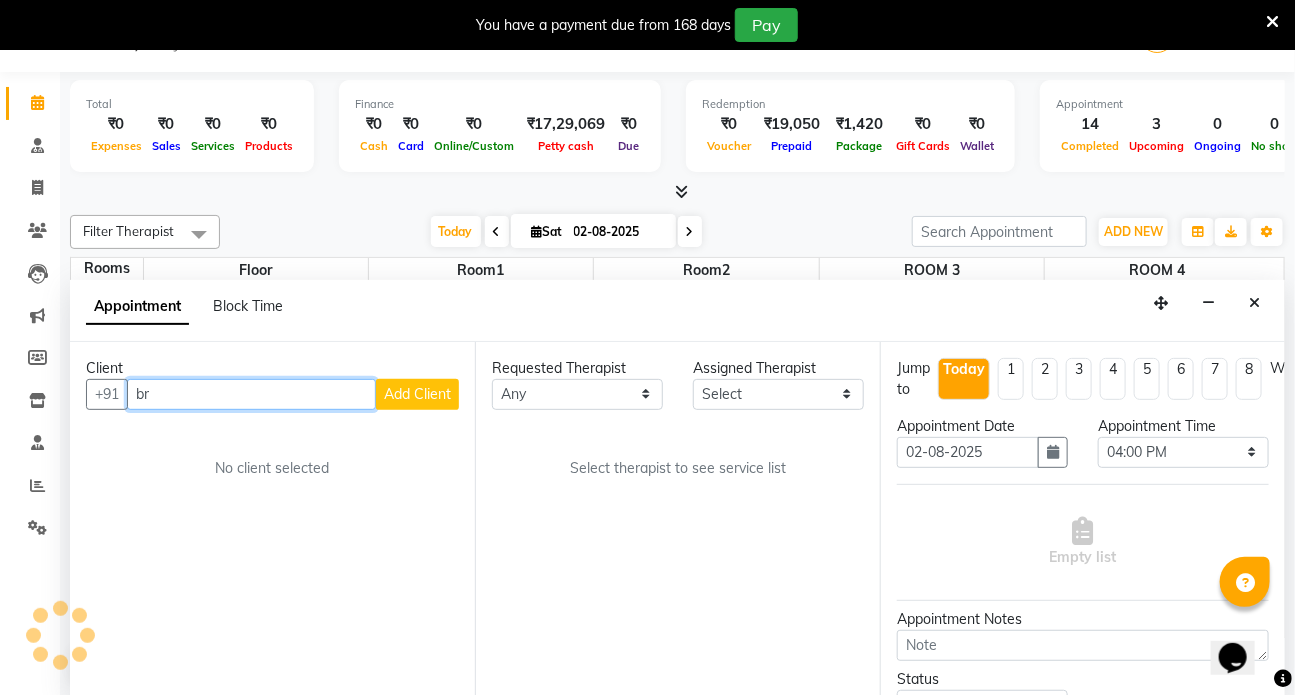 type on "b" 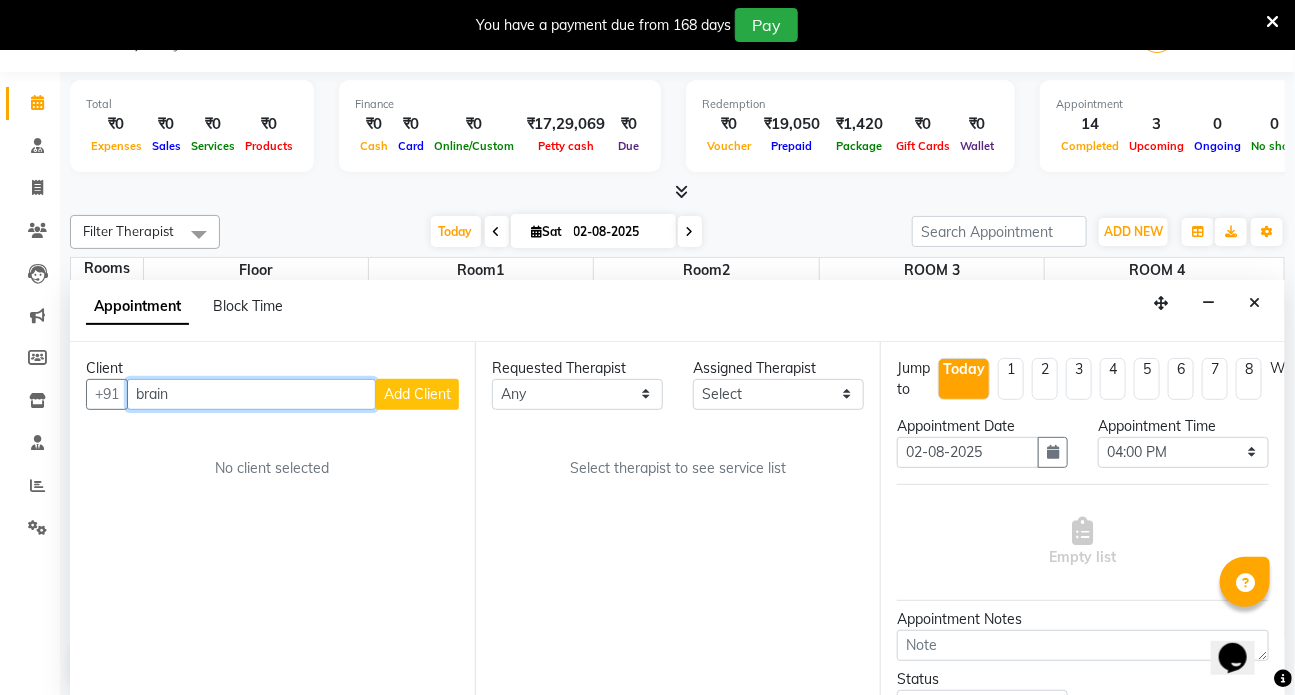 type on "brain" 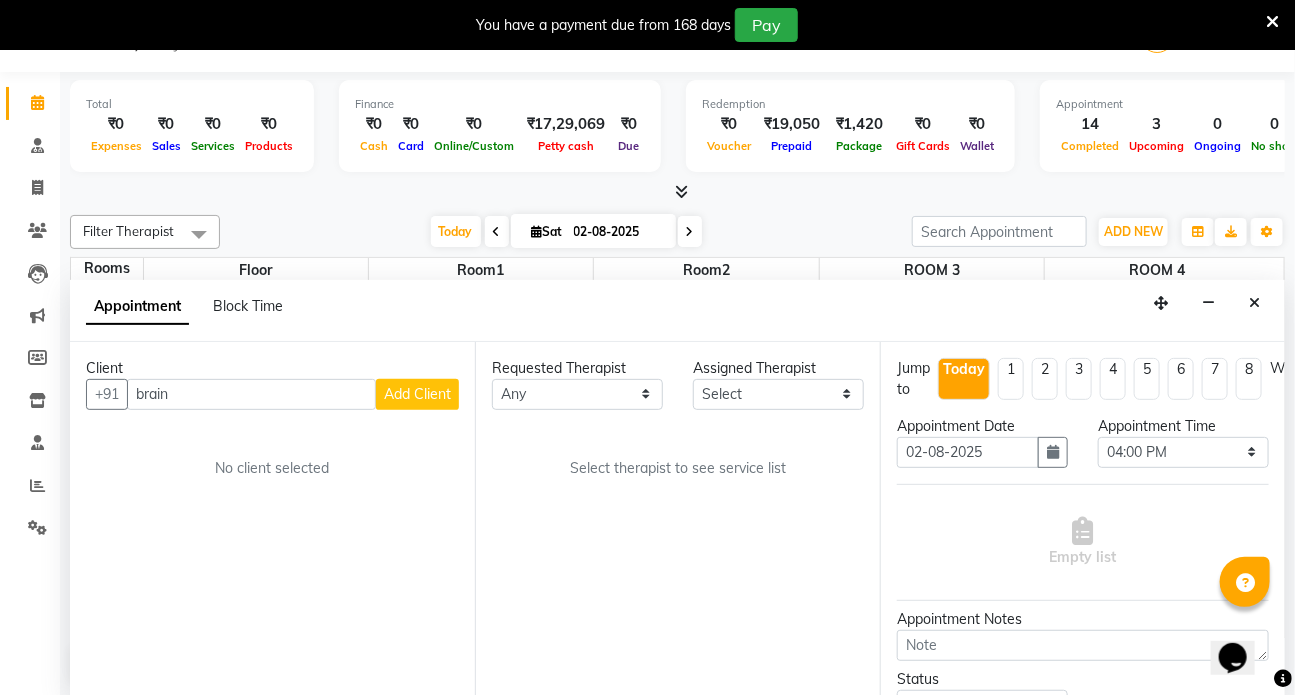 click on "Add Client" at bounding box center [417, 394] 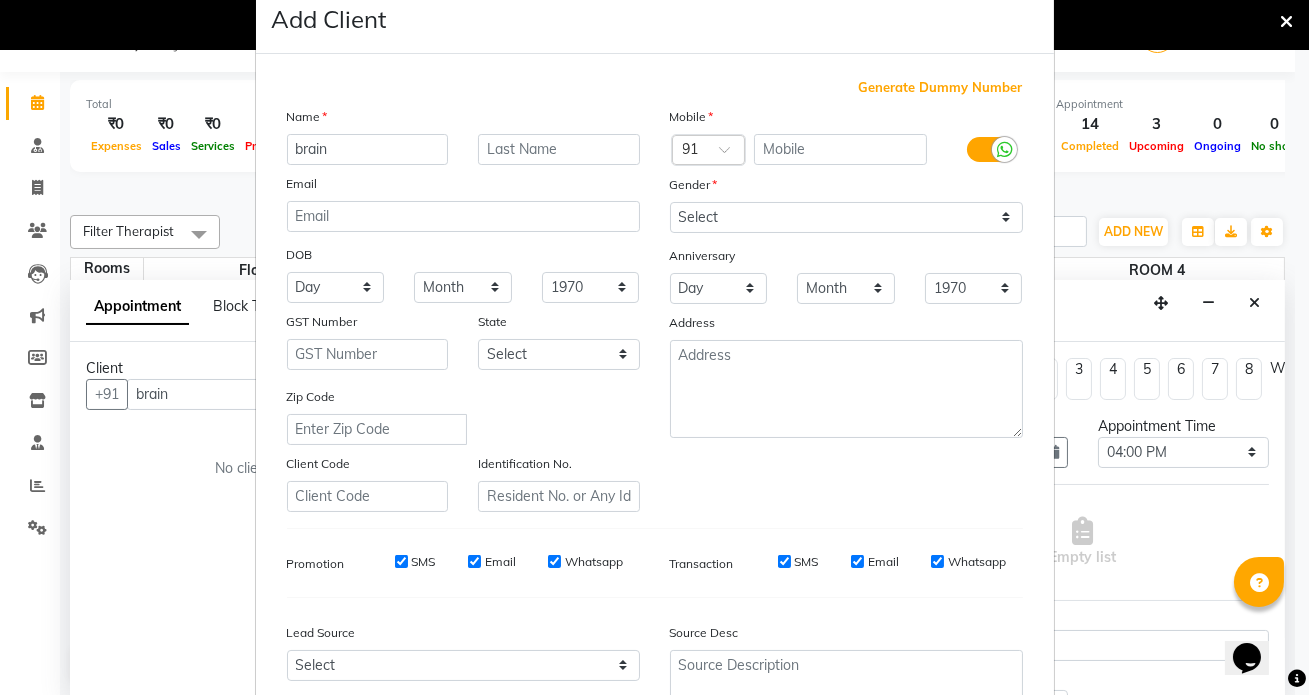 scroll, scrollTop: 0, scrollLeft: 0, axis: both 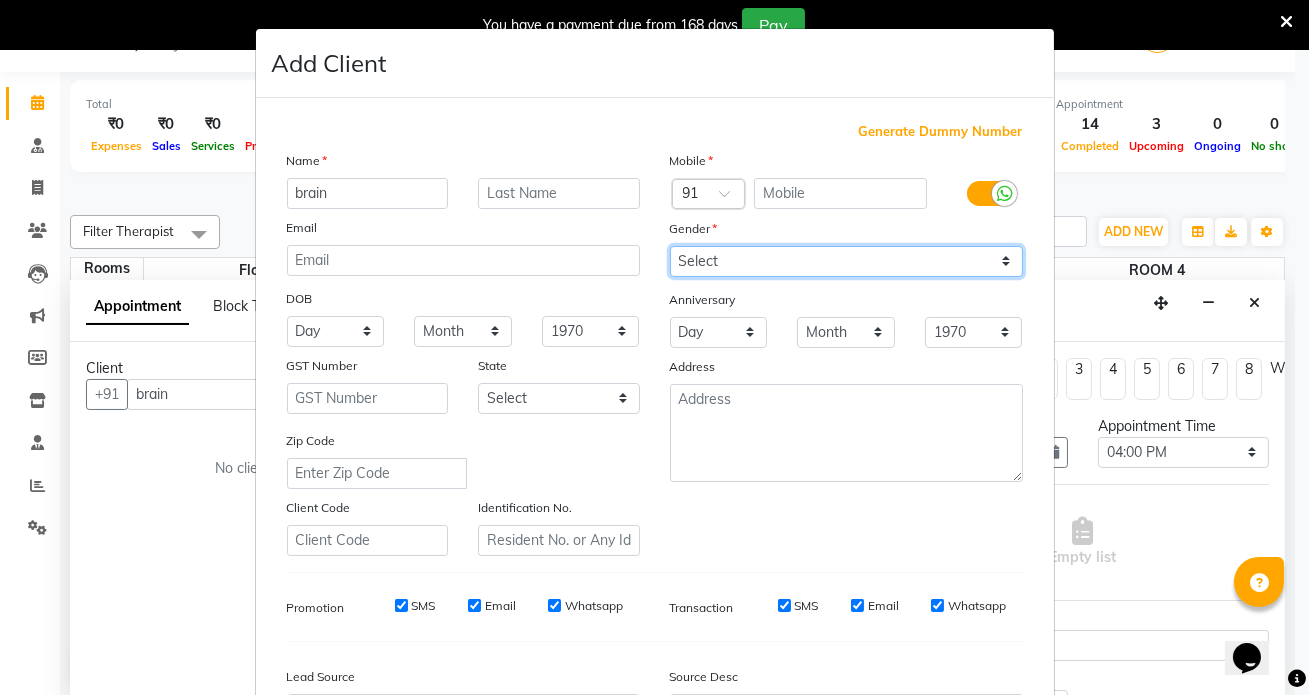 click on "Select Male Female Other Prefer Not To Say" at bounding box center [846, 261] 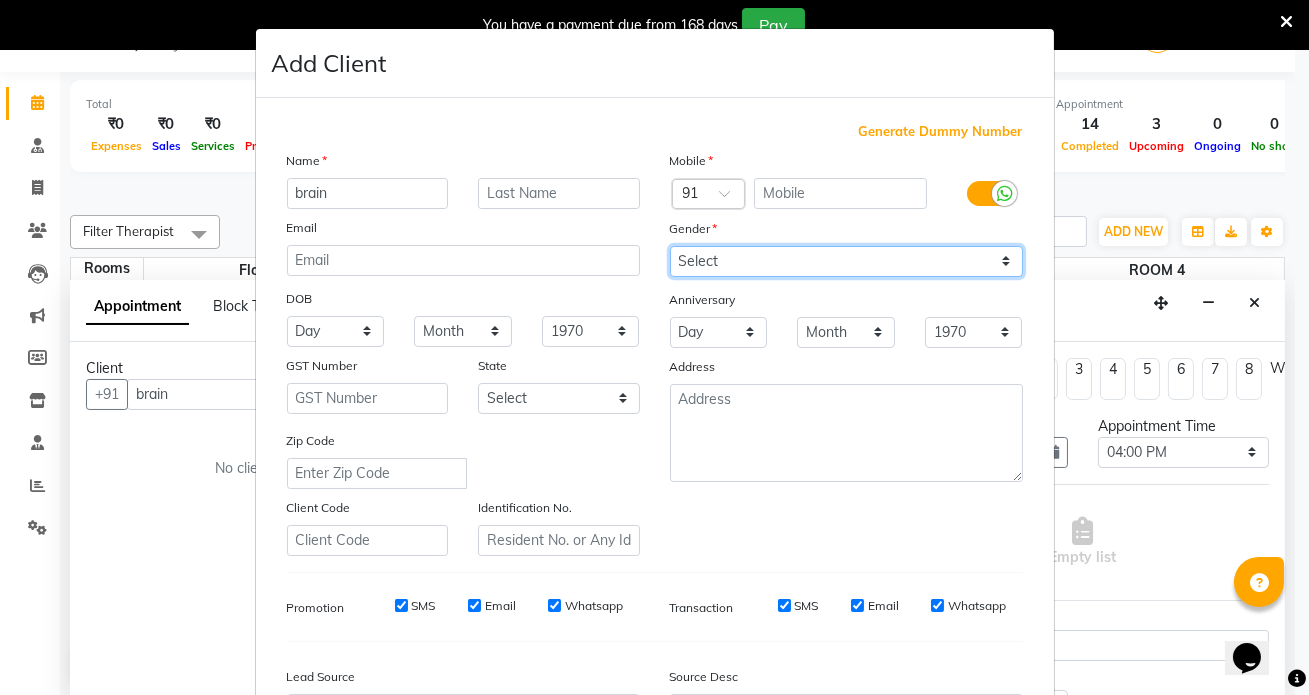 select on "male" 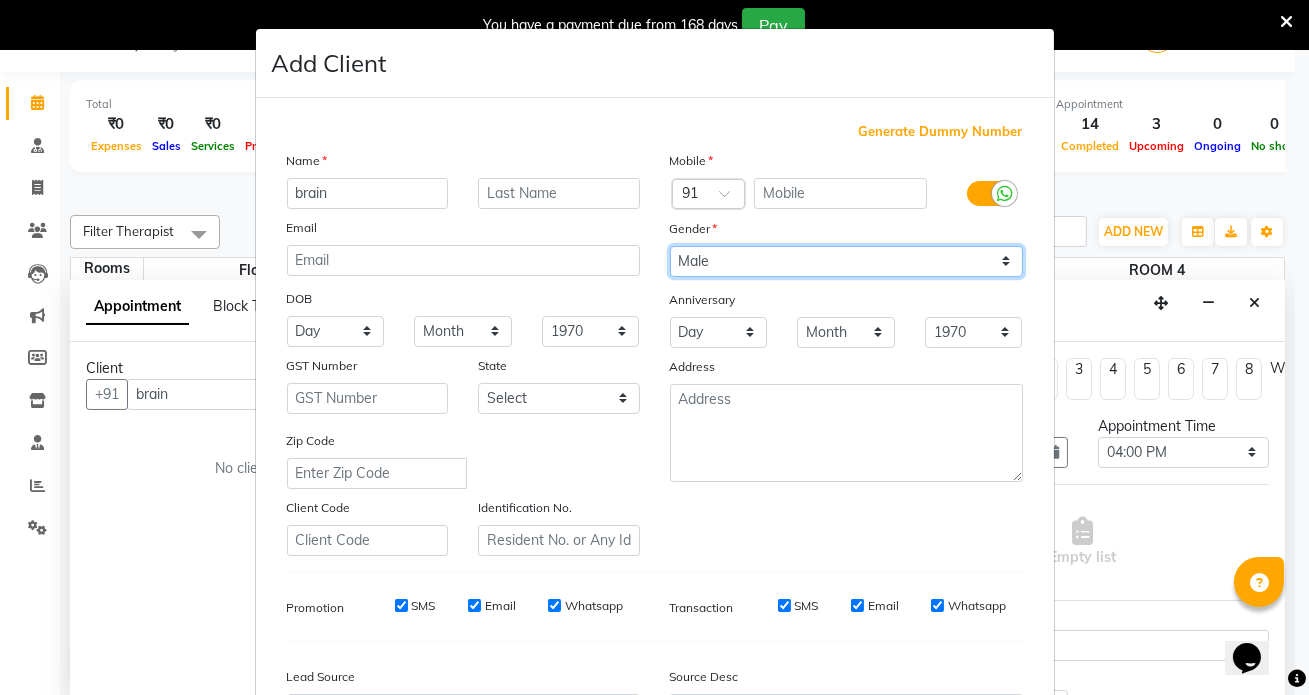 click on "Select Male Female Other Prefer Not To Say" at bounding box center [846, 261] 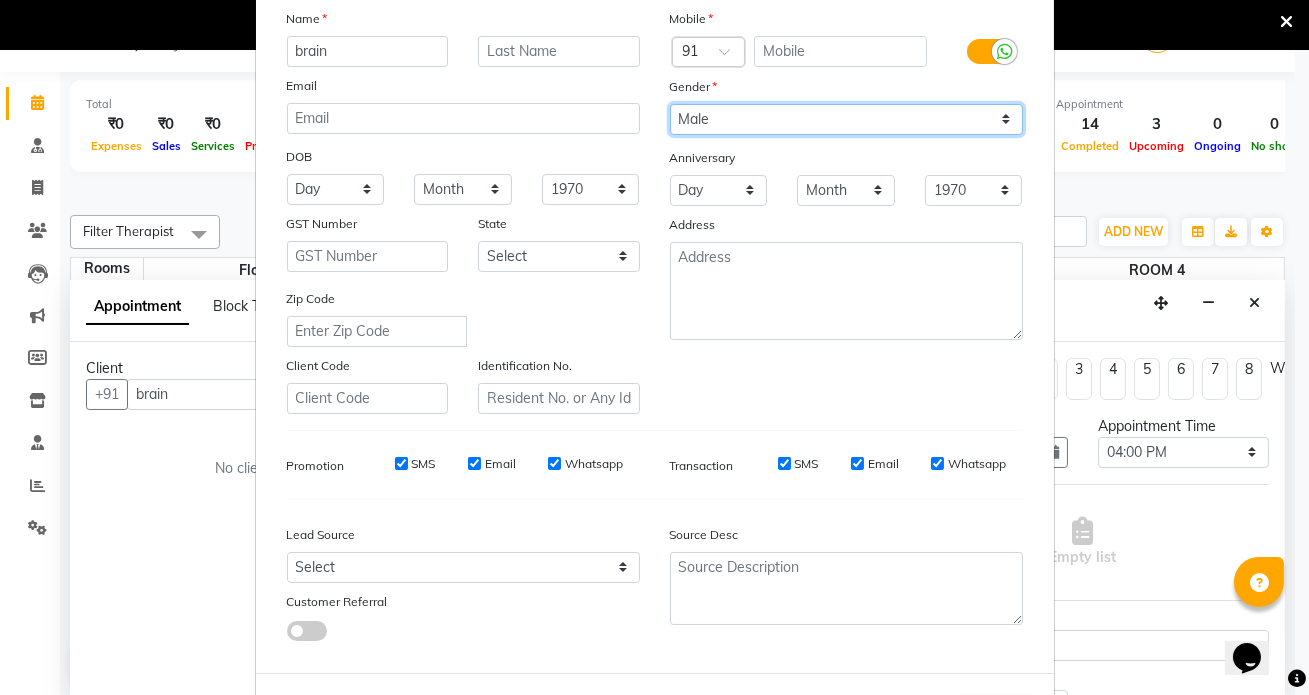 scroll, scrollTop: 233, scrollLeft: 0, axis: vertical 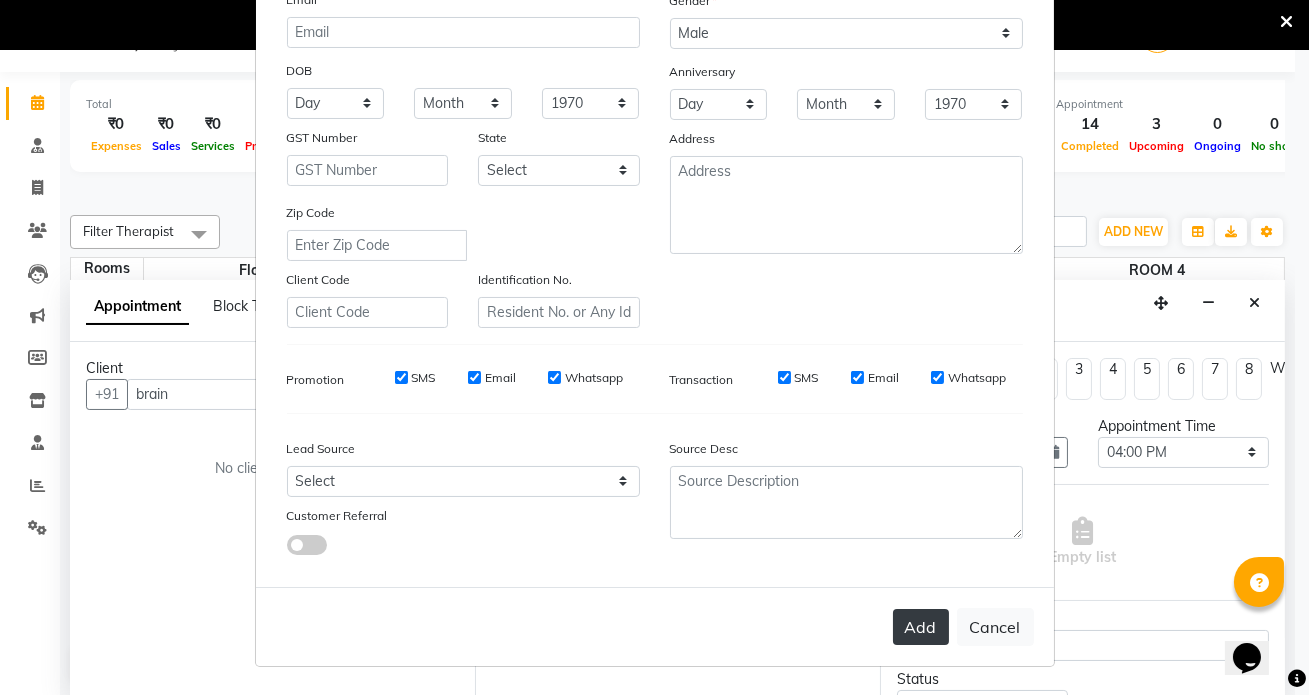 click on "Add" at bounding box center [921, 627] 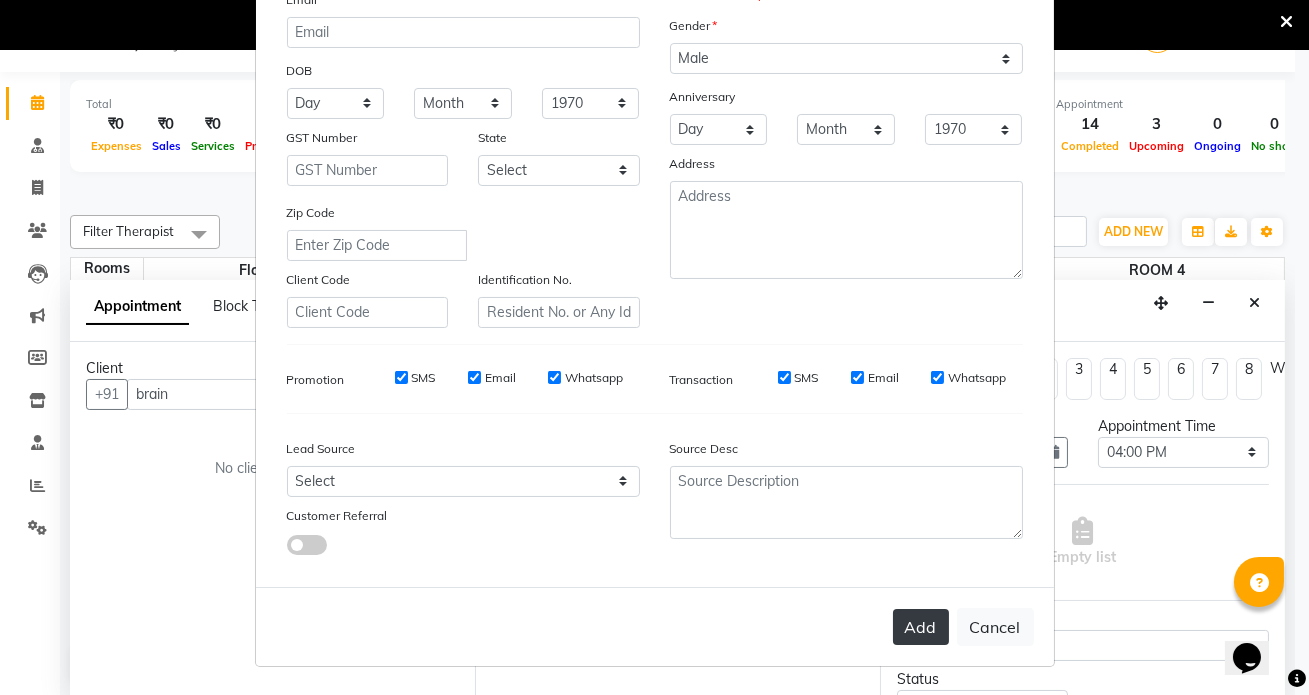 click on "Add" at bounding box center [921, 627] 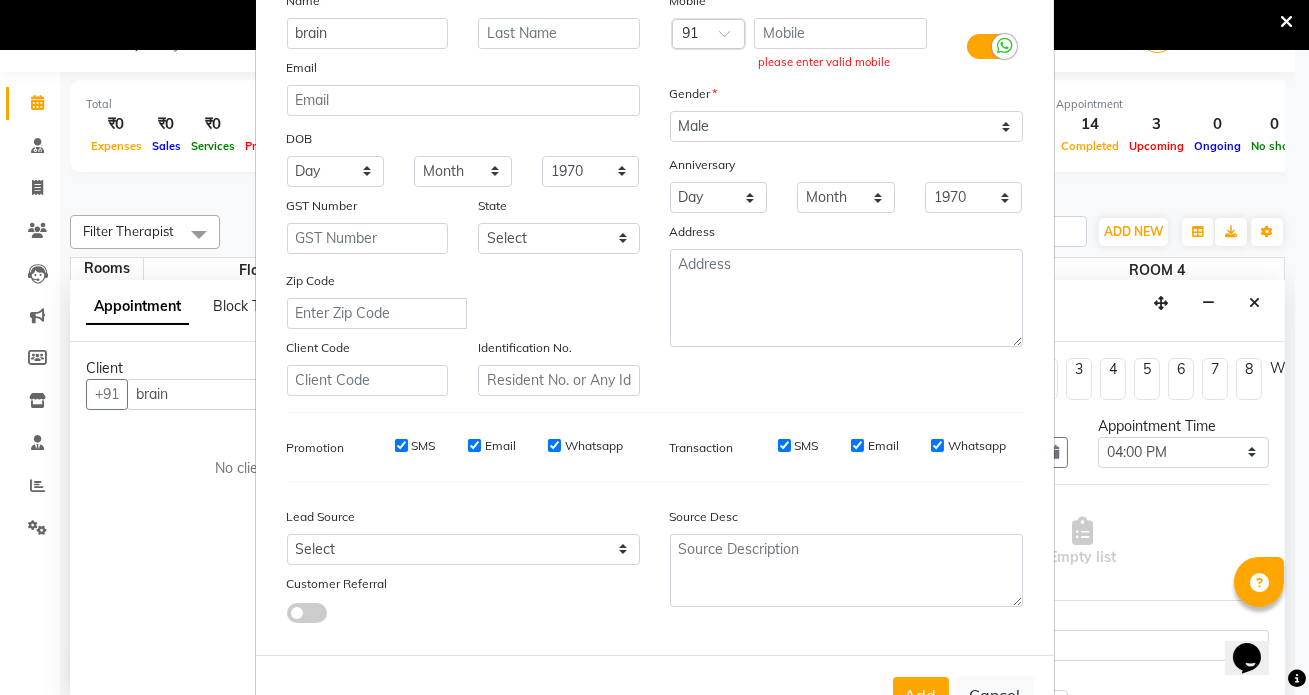 scroll, scrollTop: 142, scrollLeft: 0, axis: vertical 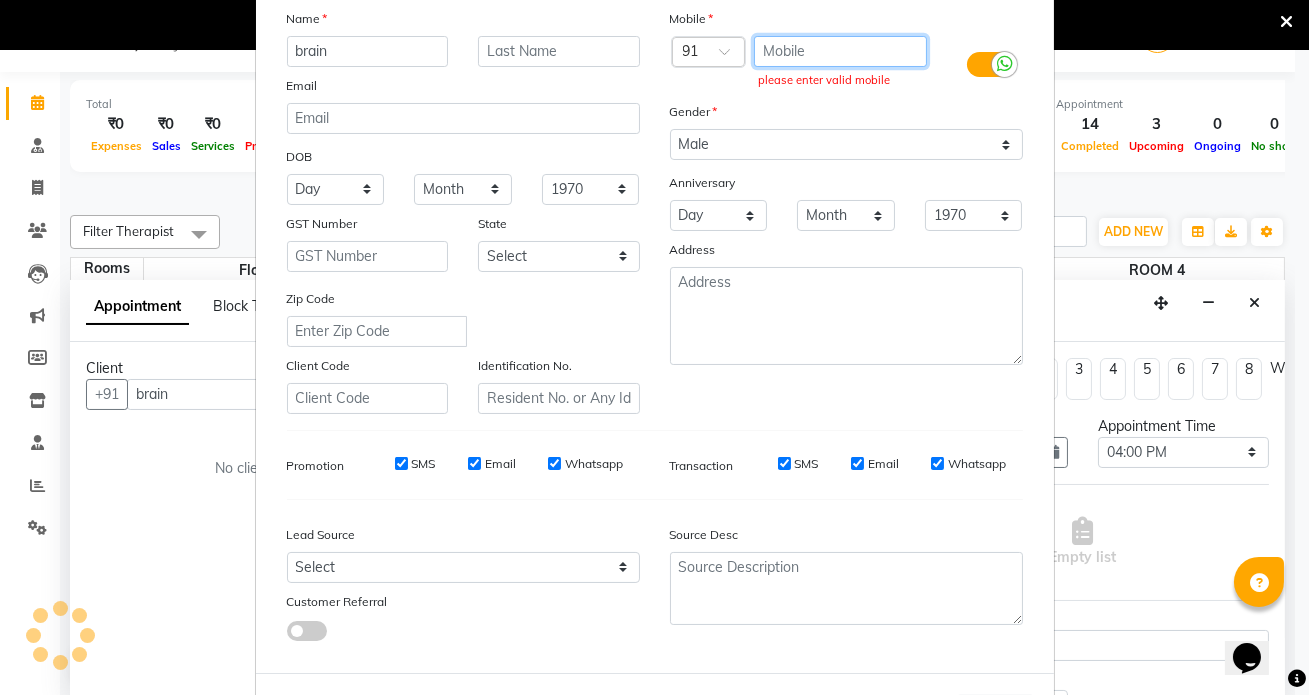 click at bounding box center [840, 51] 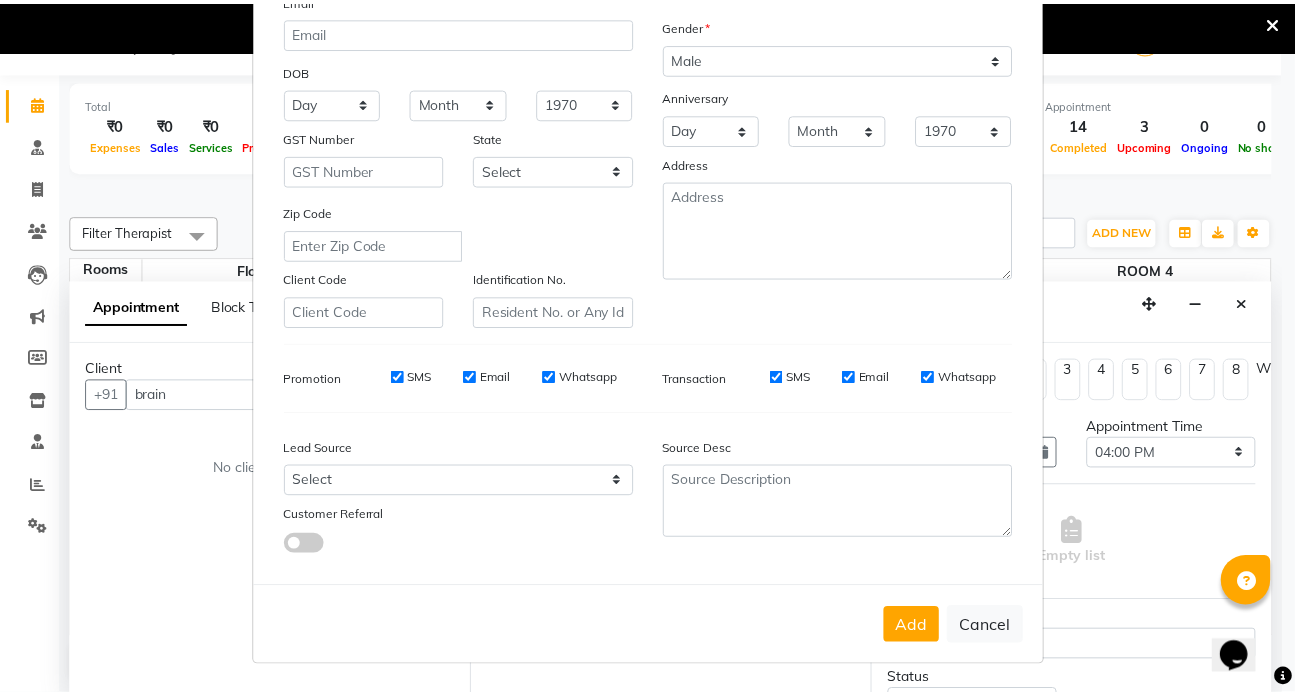 scroll, scrollTop: 233, scrollLeft: 0, axis: vertical 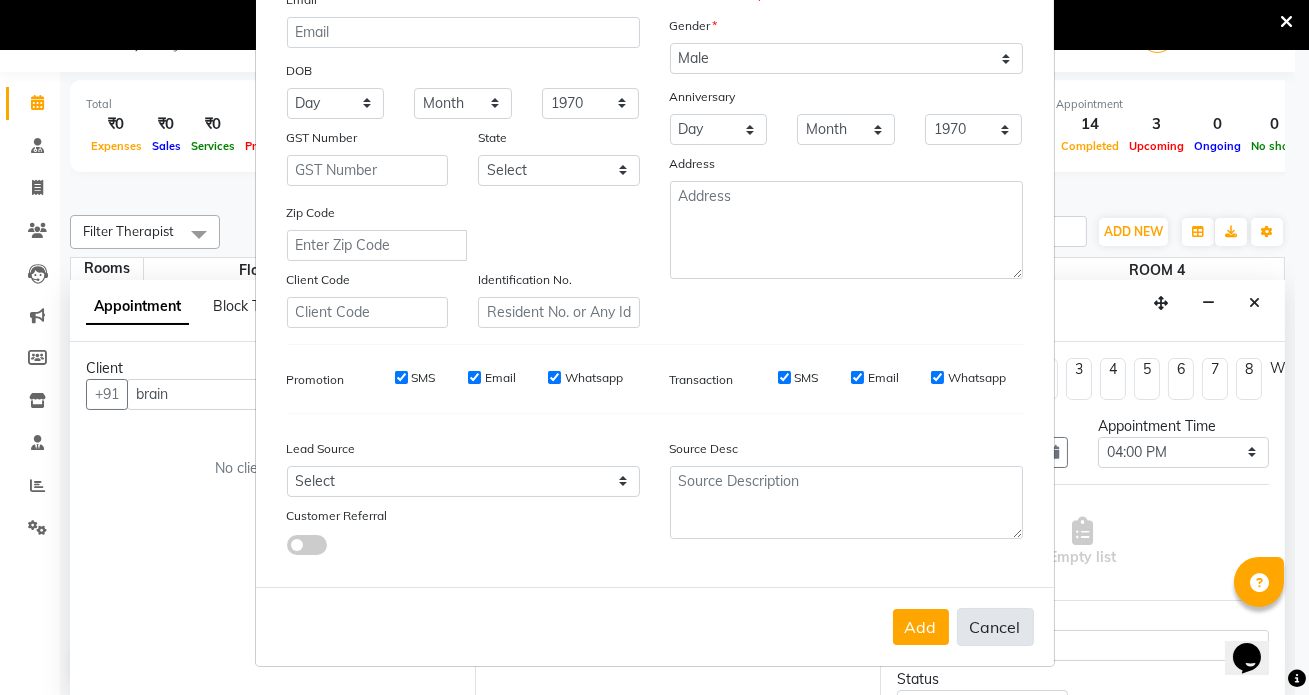 click on "Cancel" at bounding box center (995, 627) 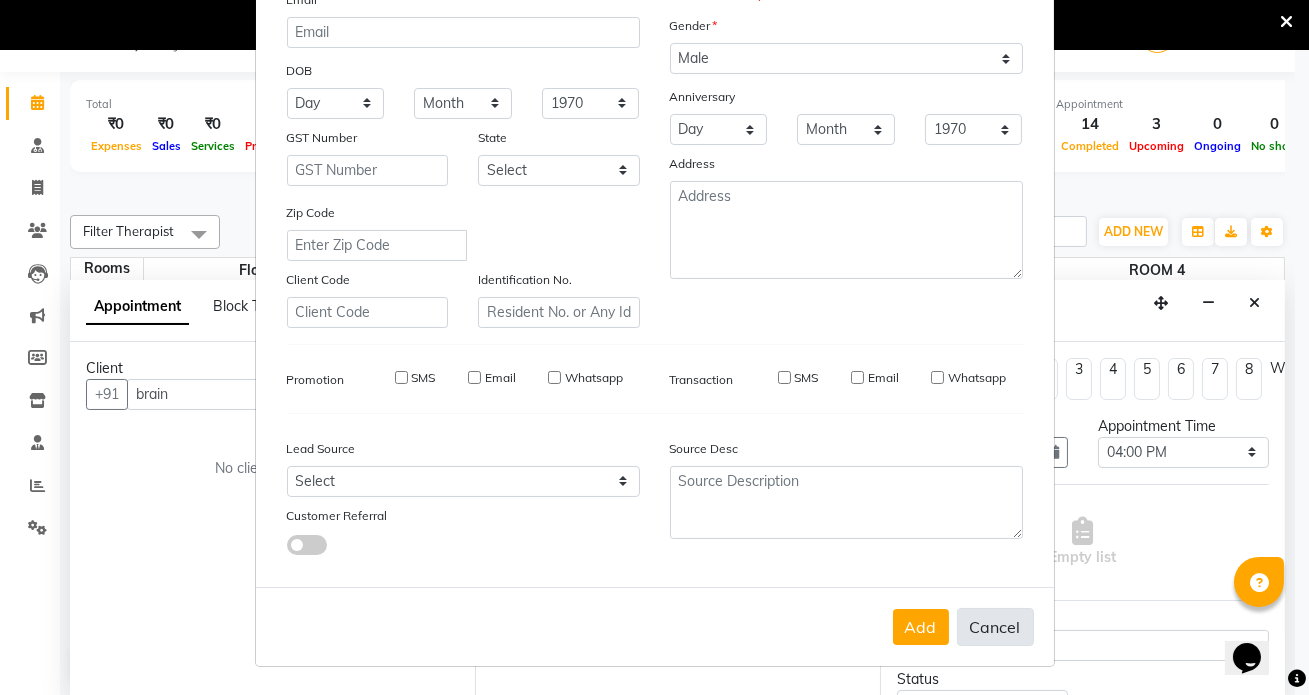 type 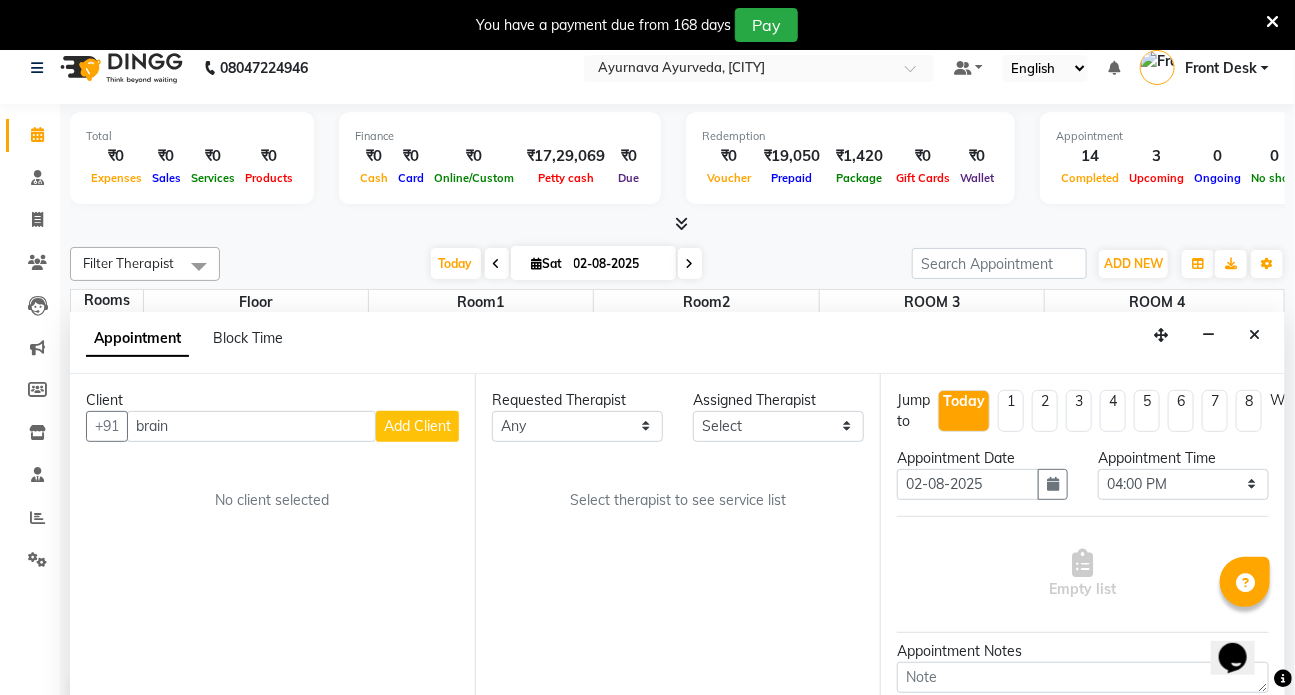 scroll, scrollTop: 0, scrollLeft: 0, axis: both 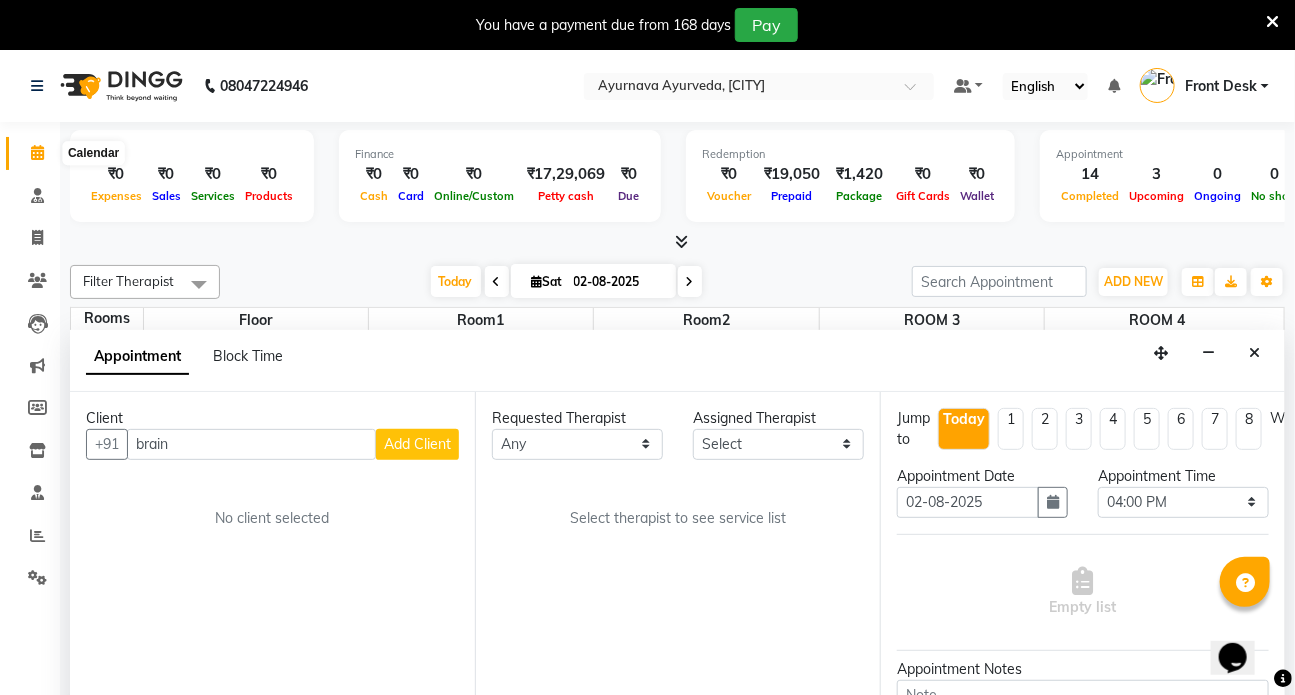 click 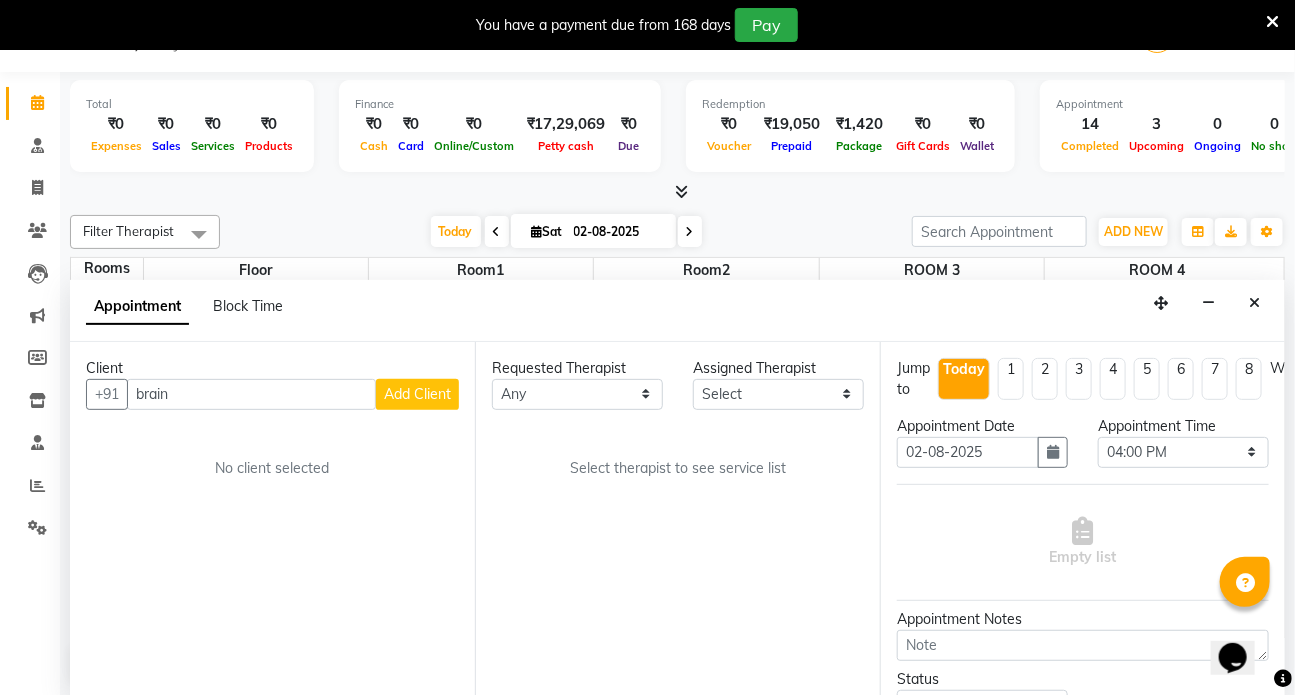 scroll, scrollTop: 0, scrollLeft: 0, axis: both 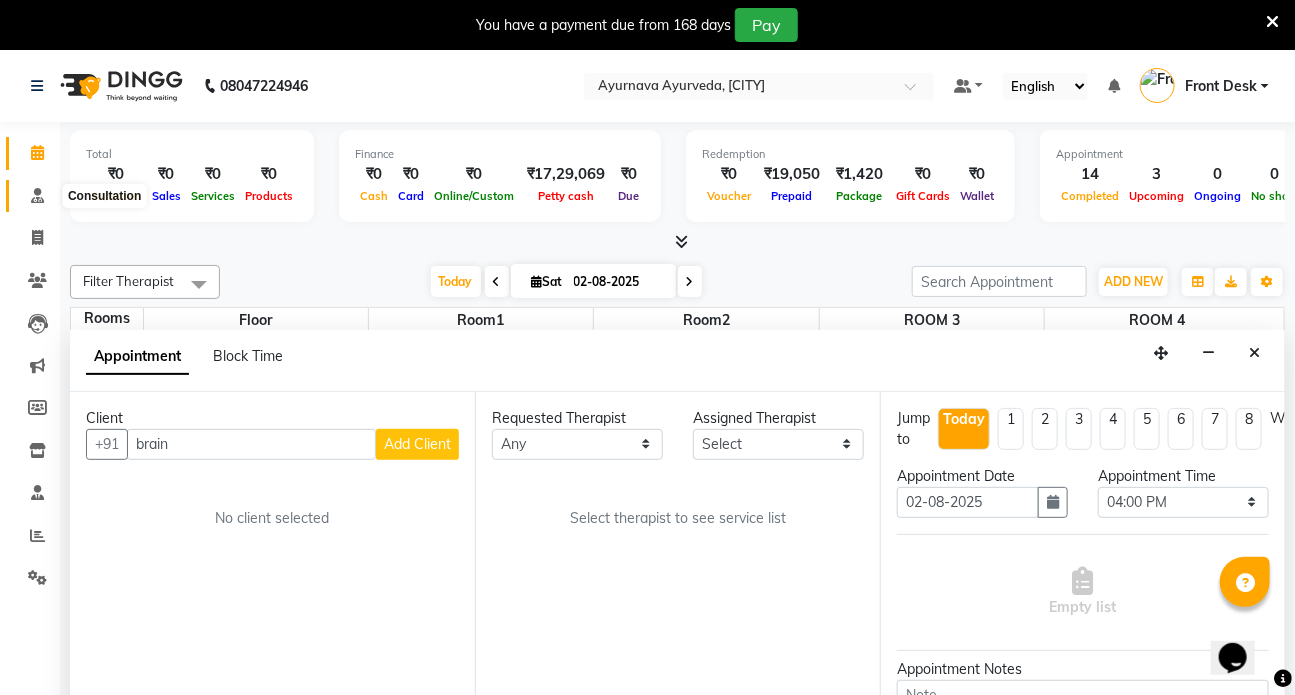 click 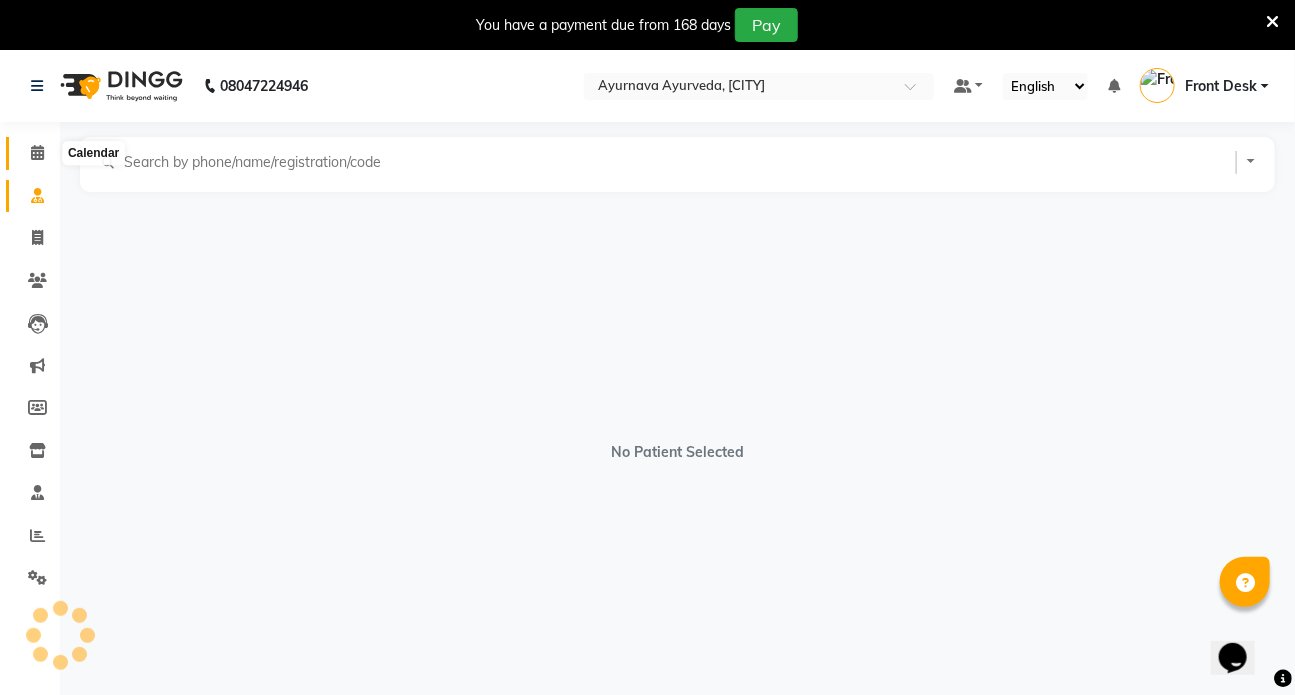 click 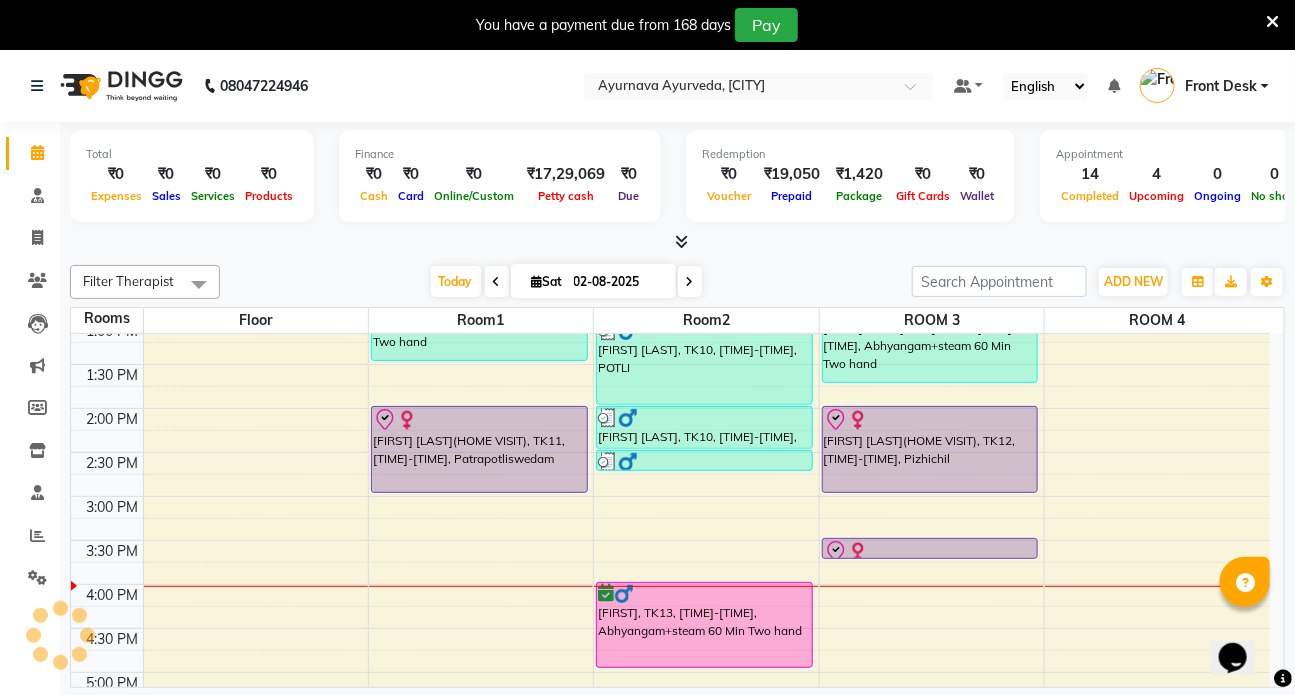 scroll, scrollTop: 545, scrollLeft: 0, axis: vertical 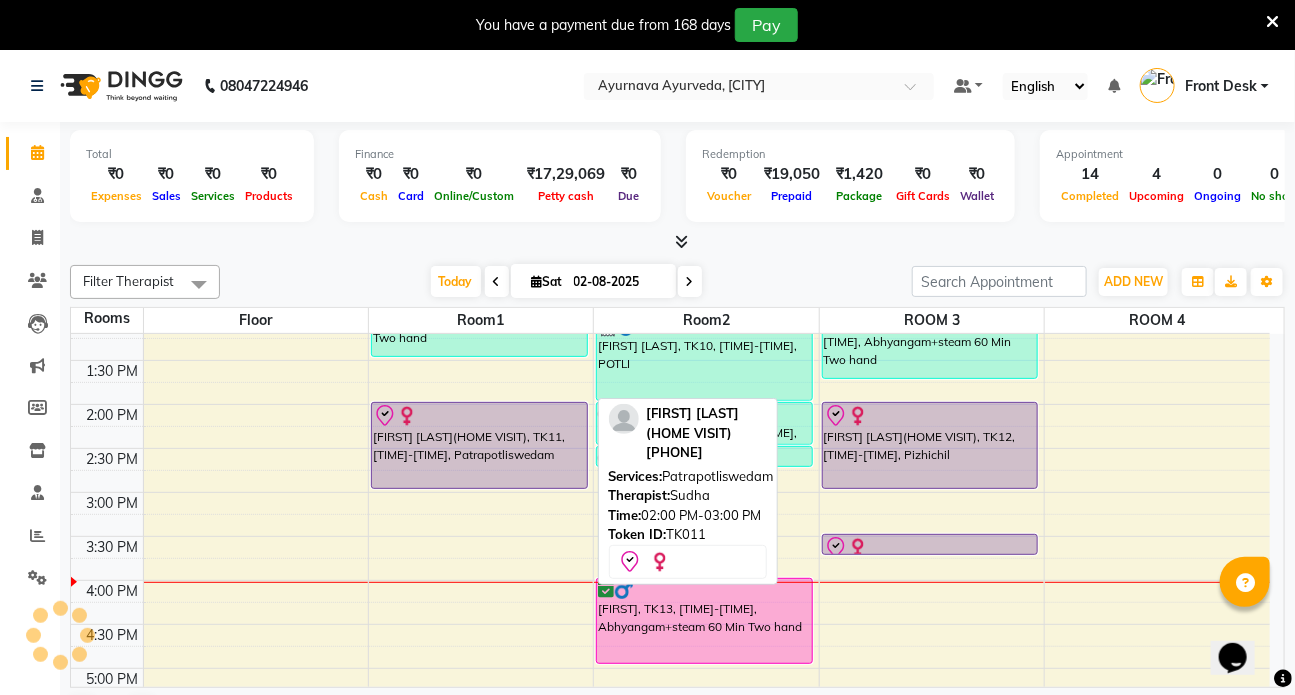 click on "[FIRST] [LAST](HOME VISIT), TK11, [TIME]-[TIME], Patrapotliswedam" at bounding box center (479, 445) 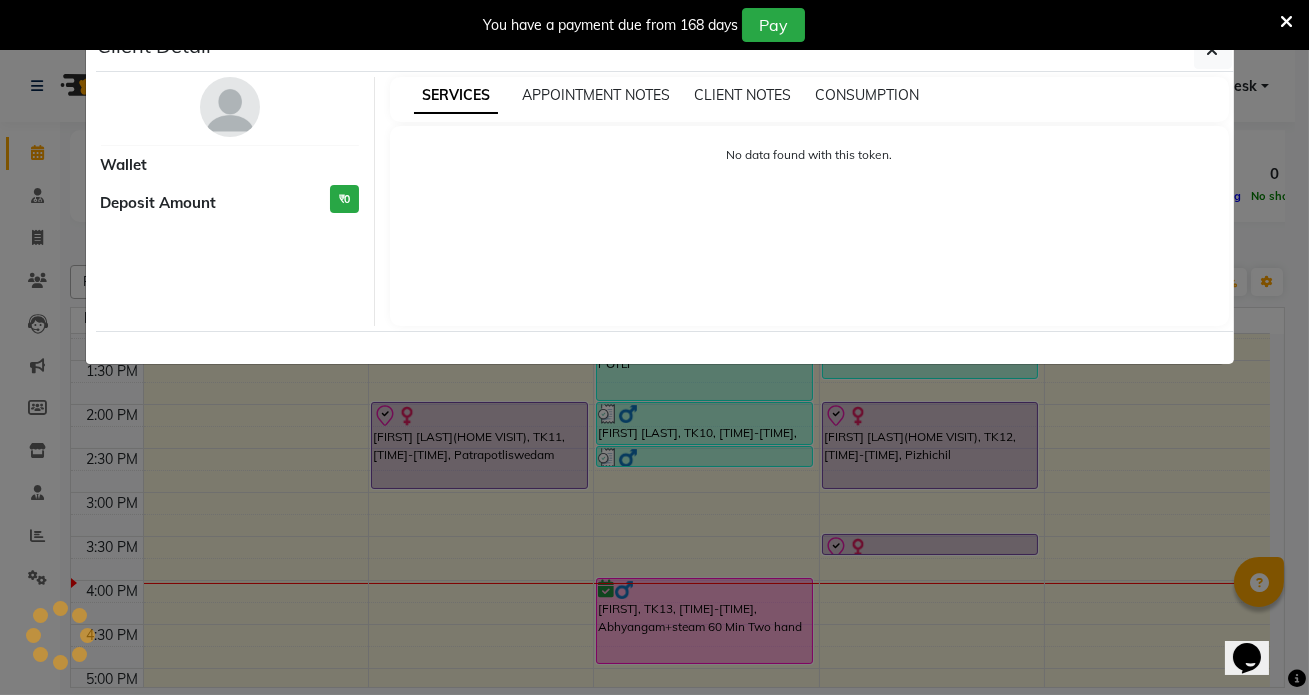 select on "8" 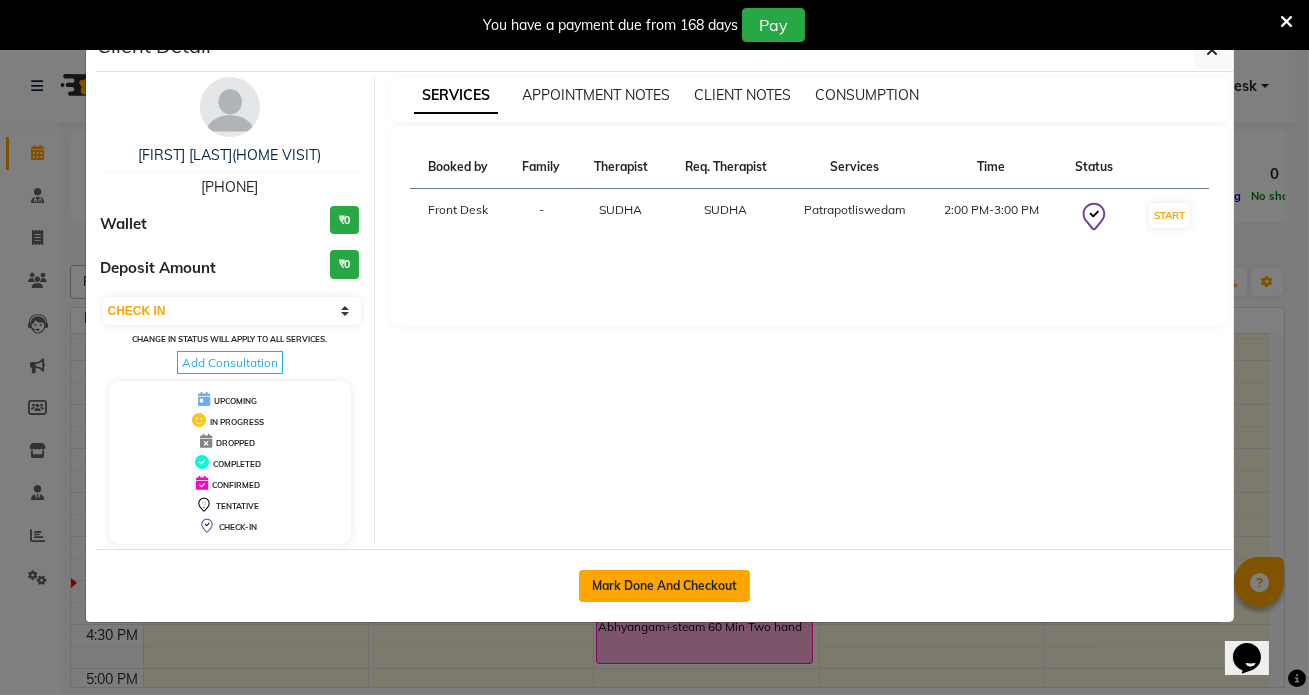 click on "Mark Done And Checkout" 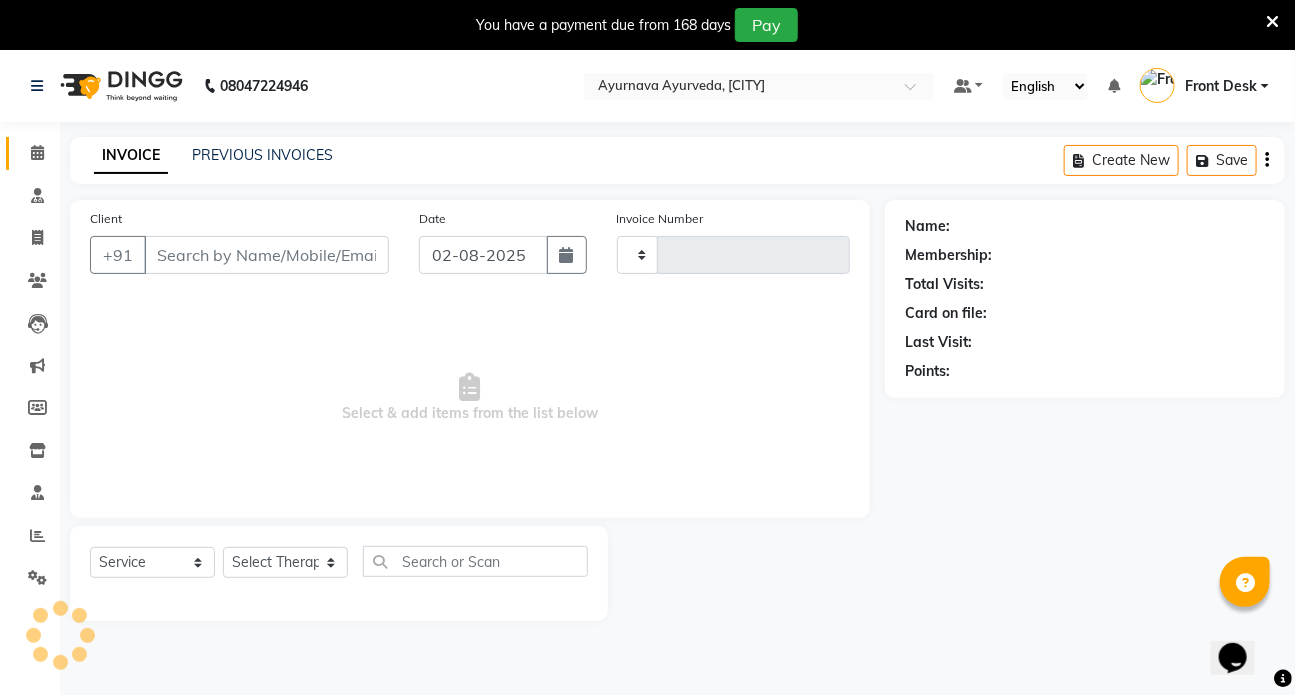 type on "1033" 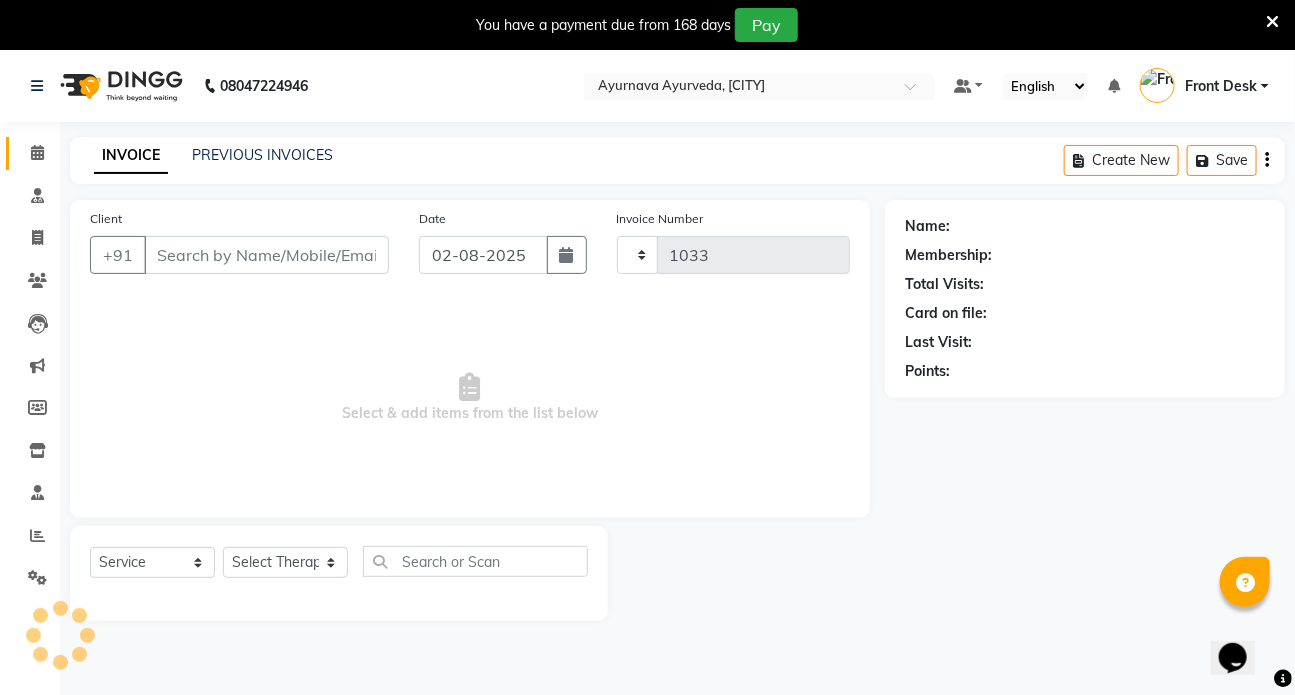 select on "5585" 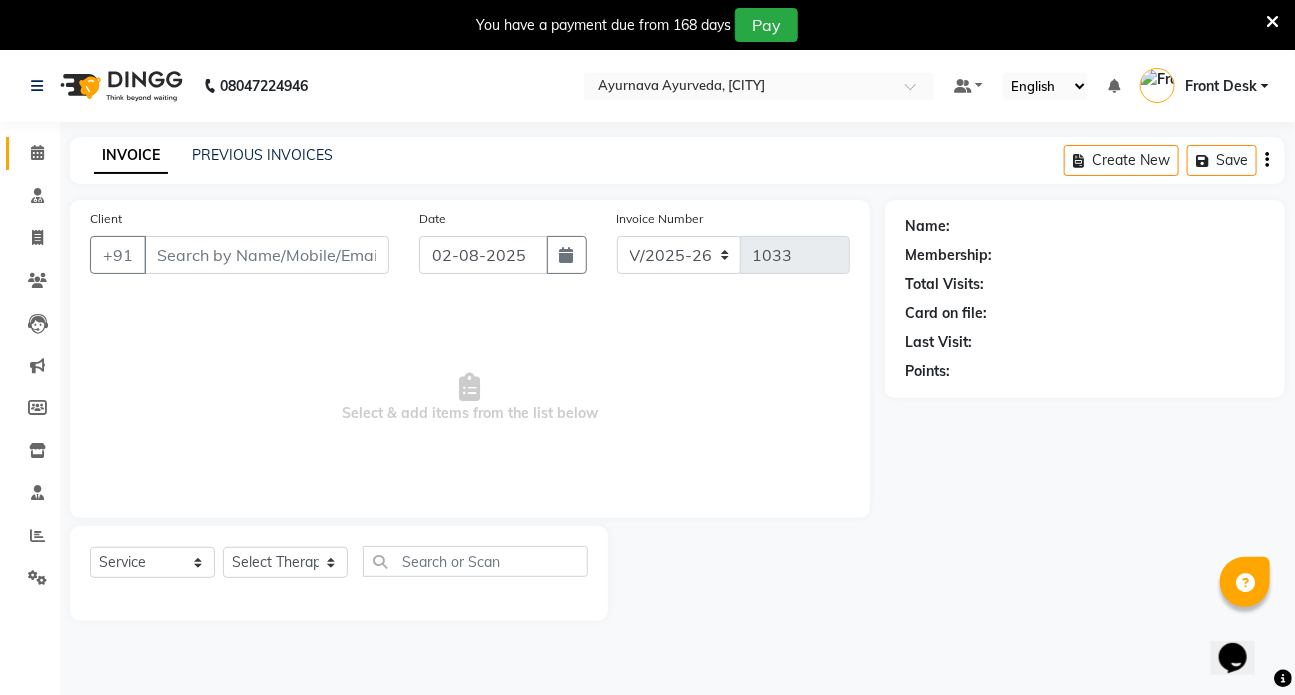 type on "[PHONE]" 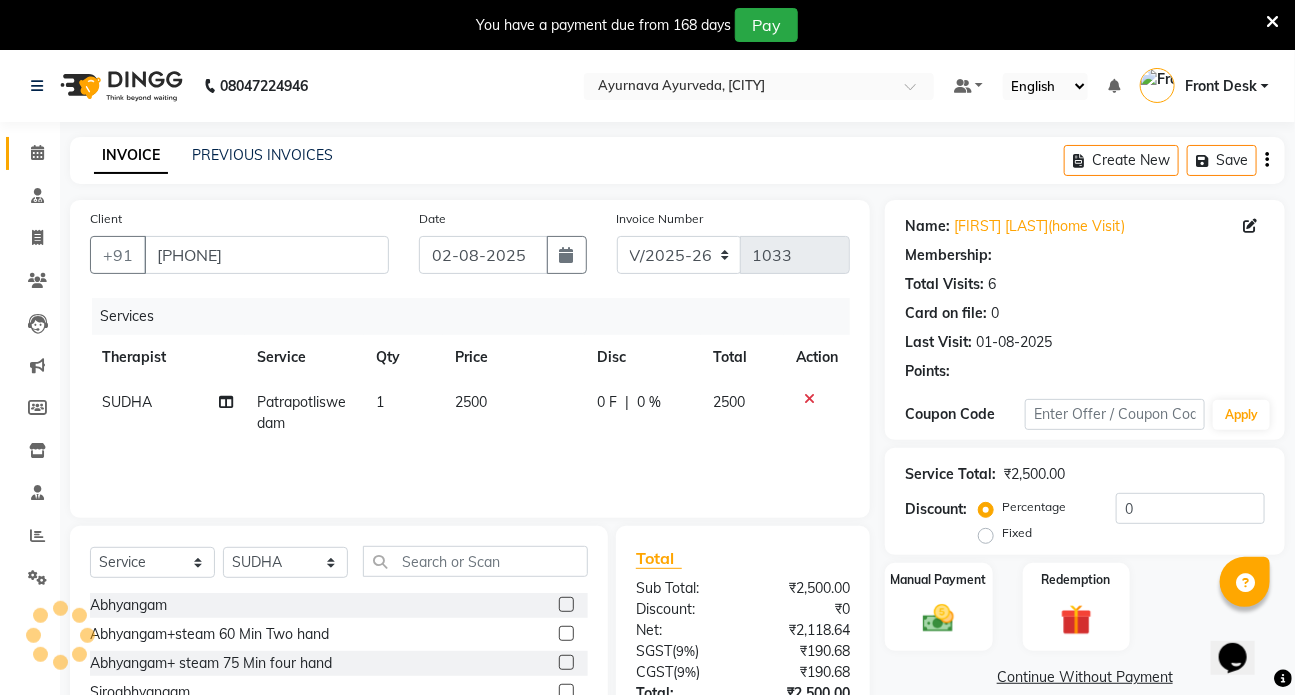 select on "1: Object" 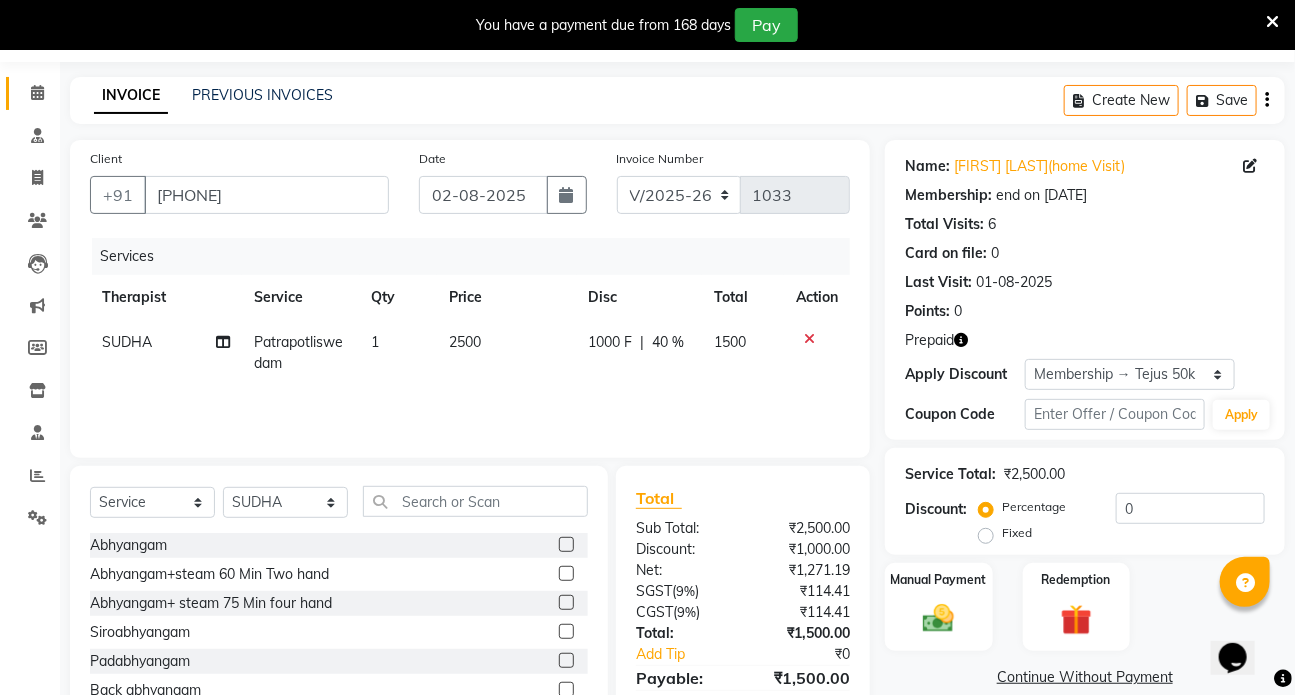 type on "40" 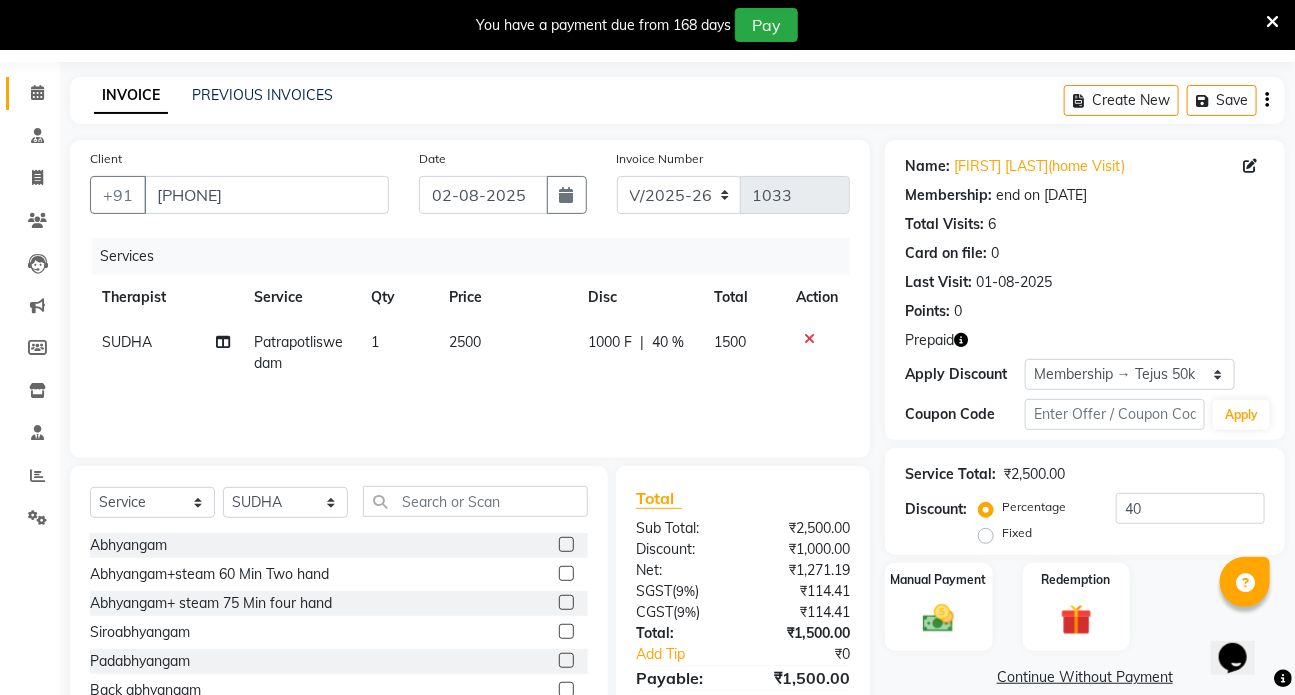 scroll, scrollTop: 156, scrollLeft: 0, axis: vertical 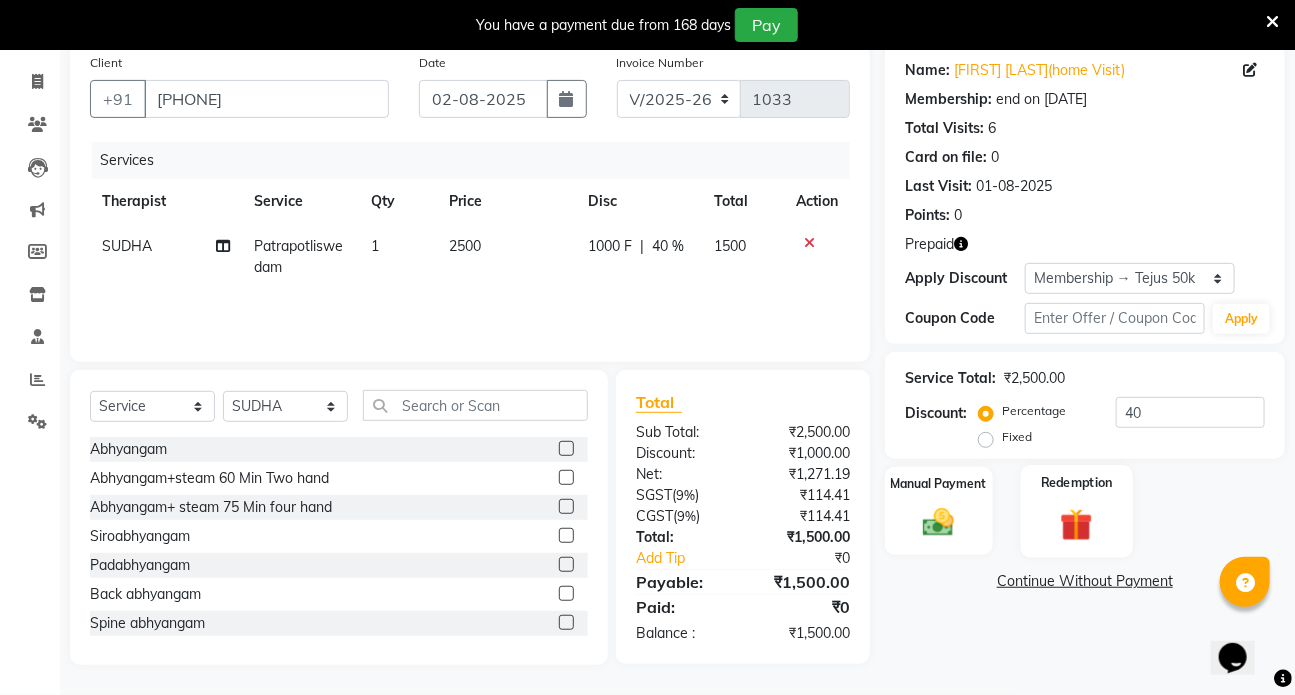 click on "Redemption" 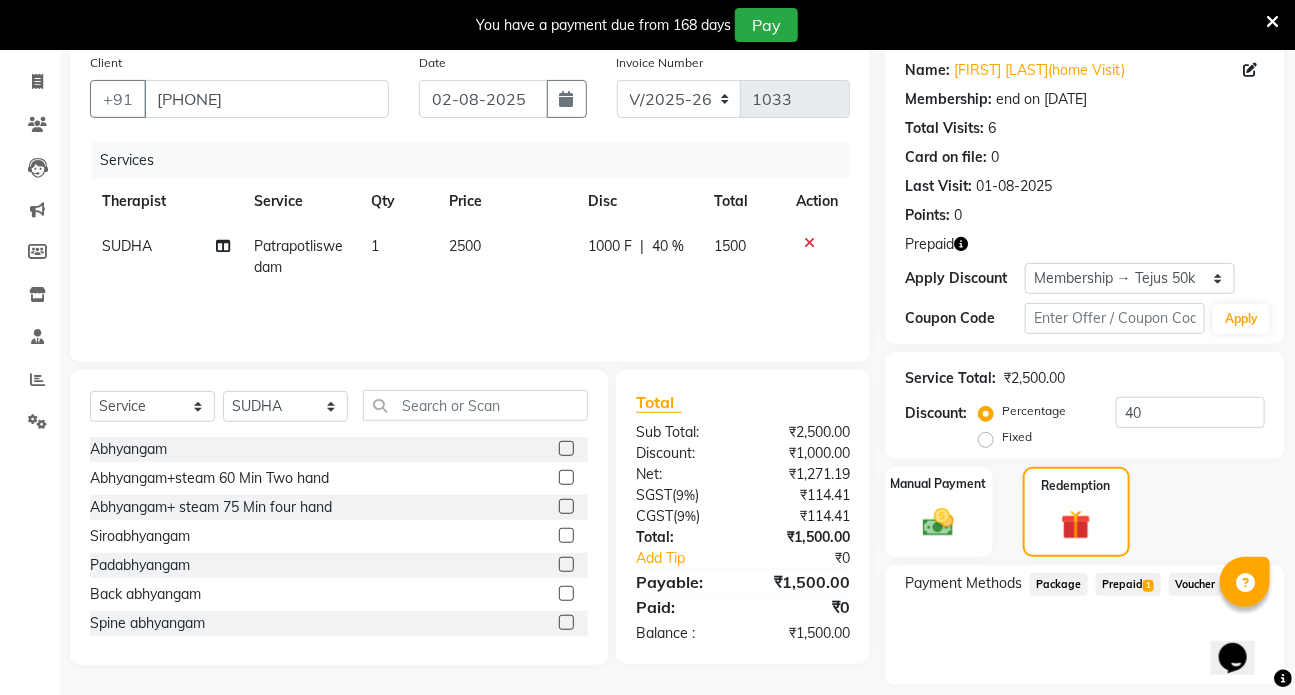 click on "Prepaid  1" 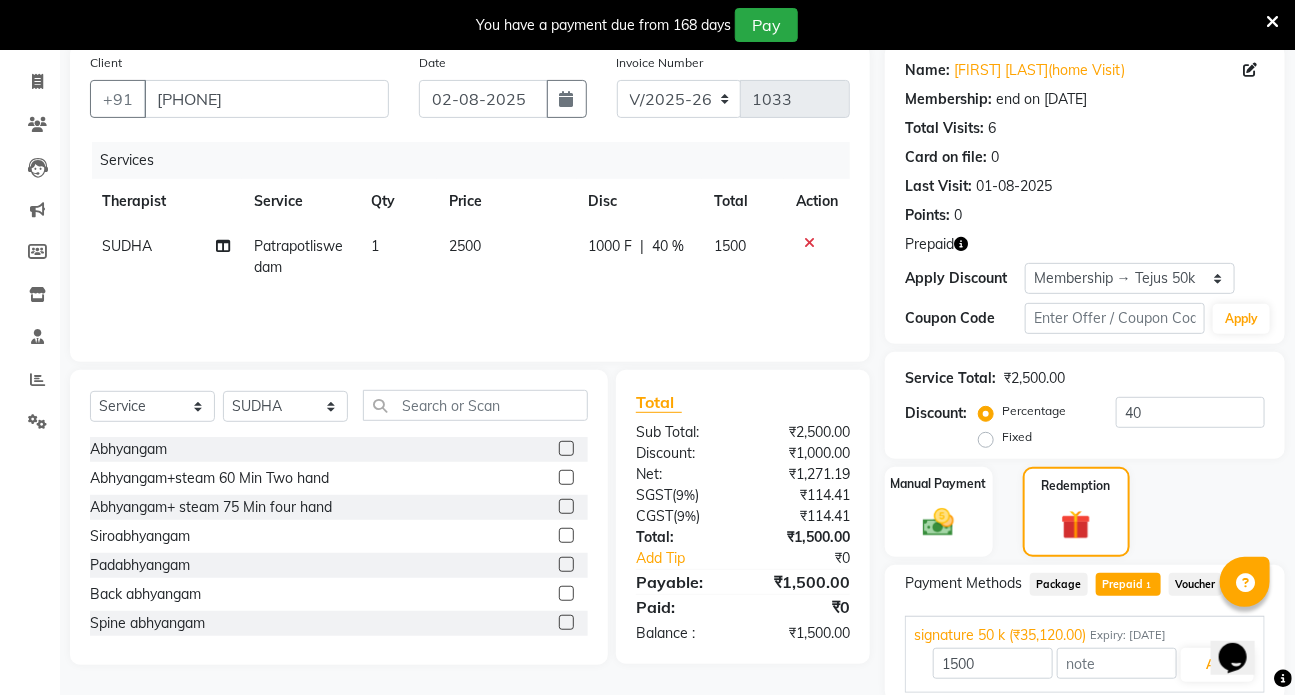 scroll, scrollTop: 231, scrollLeft: 0, axis: vertical 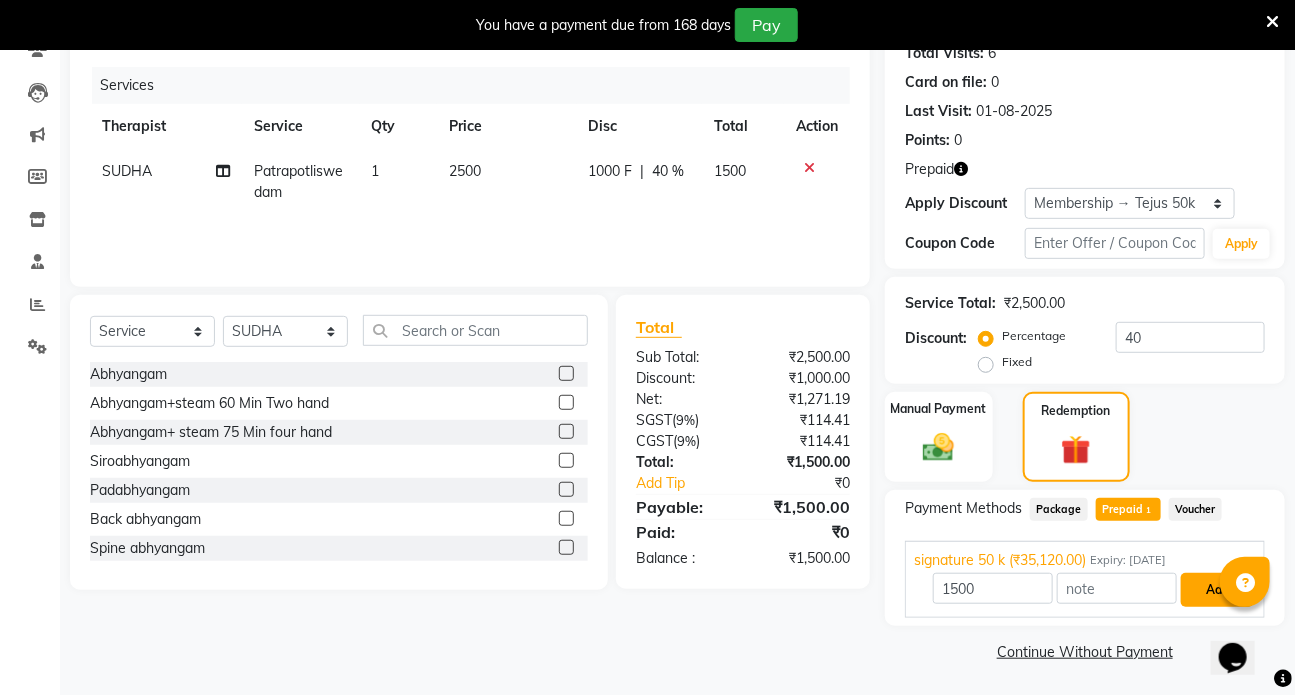 click on "Add" at bounding box center (1217, 590) 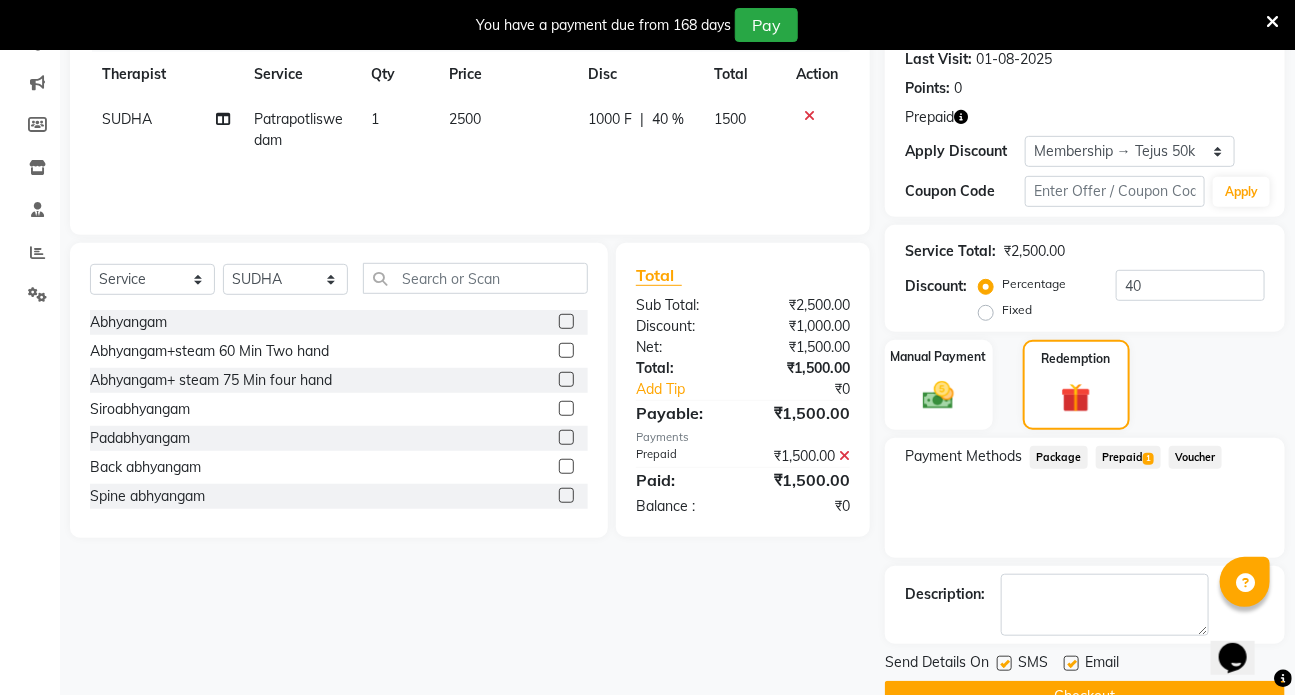 scroll, scrollTop: 328, scrollLeft: 0, axis: vertical 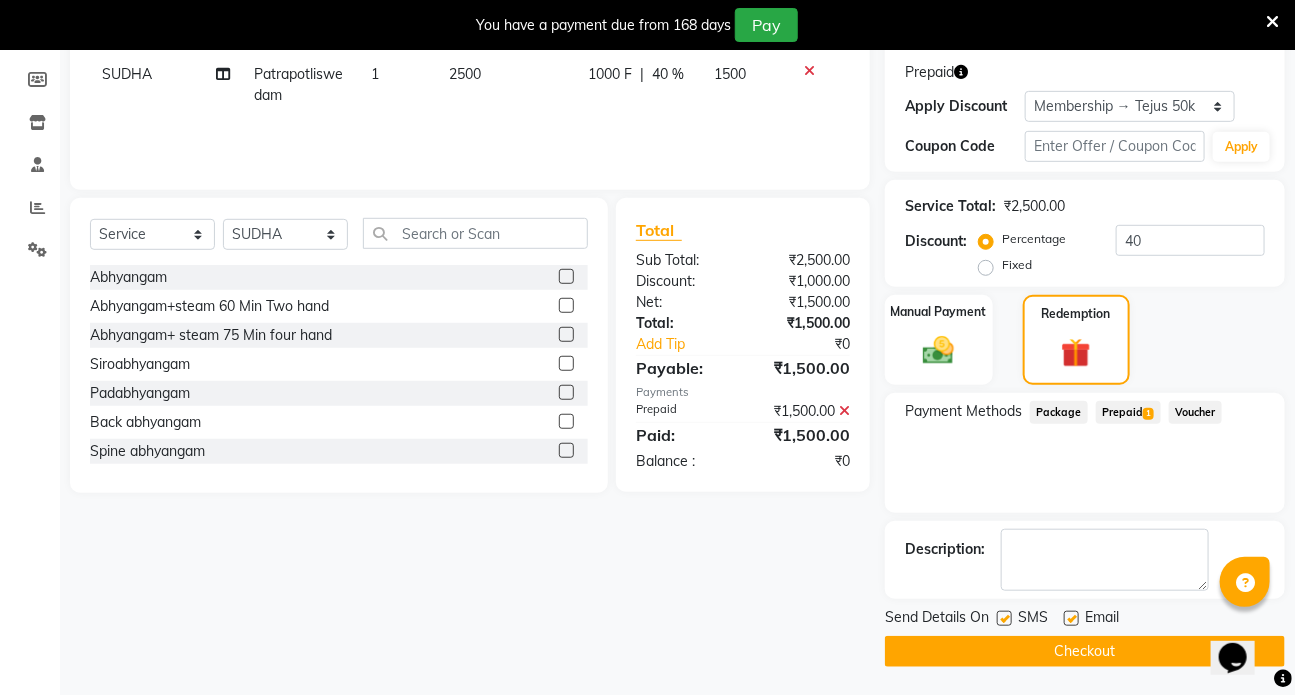 click on "Prepaid  1" 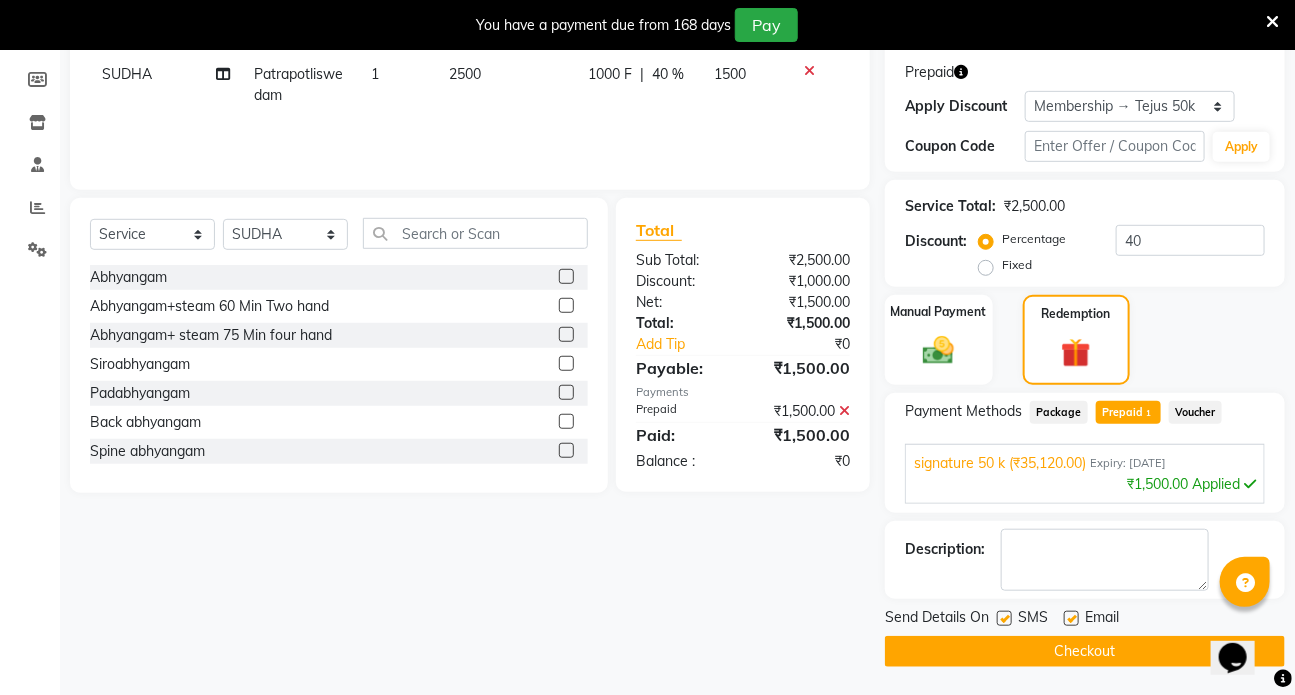 click 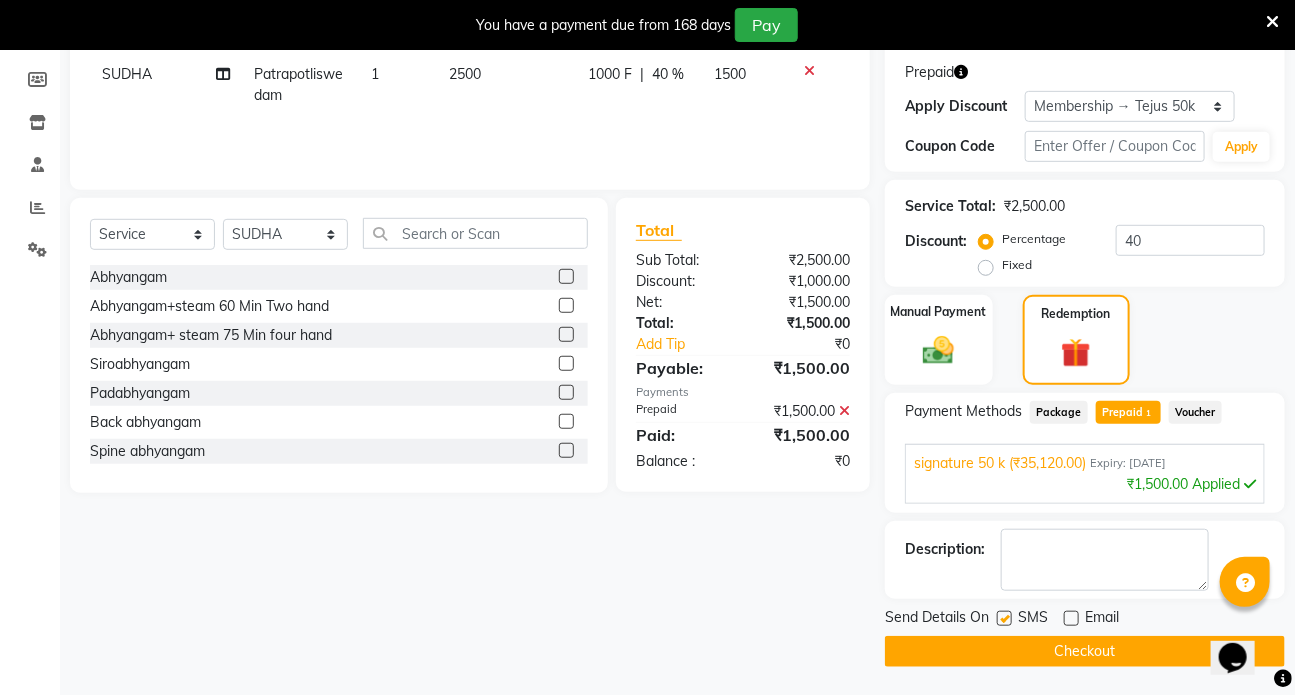 click 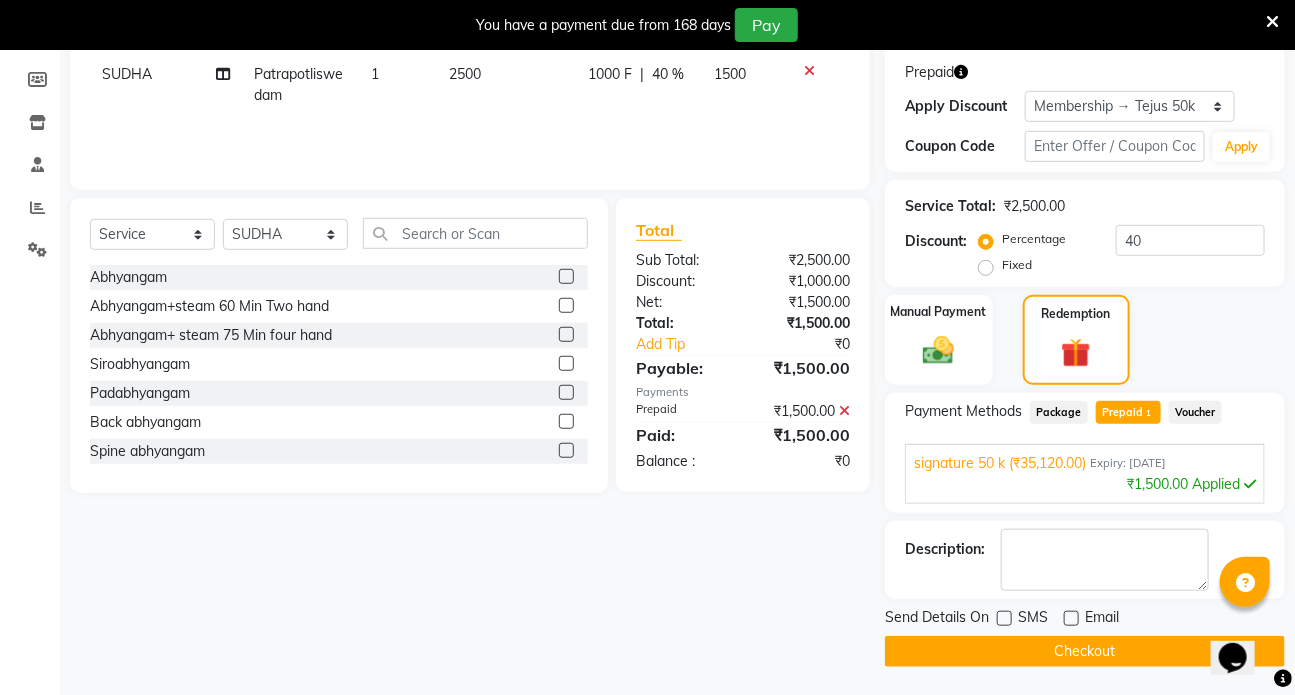 click on "Checkout" 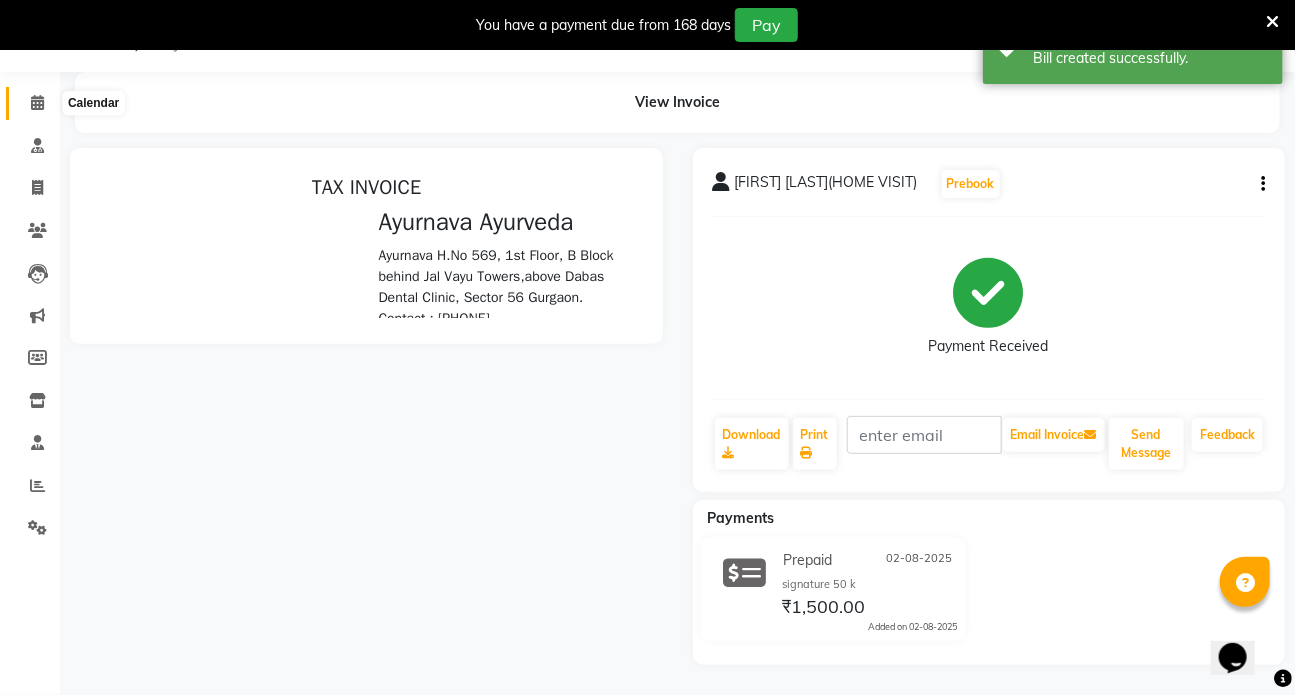 scroll, scrollTop: 135, scrollLeft: 0, axis: vertical 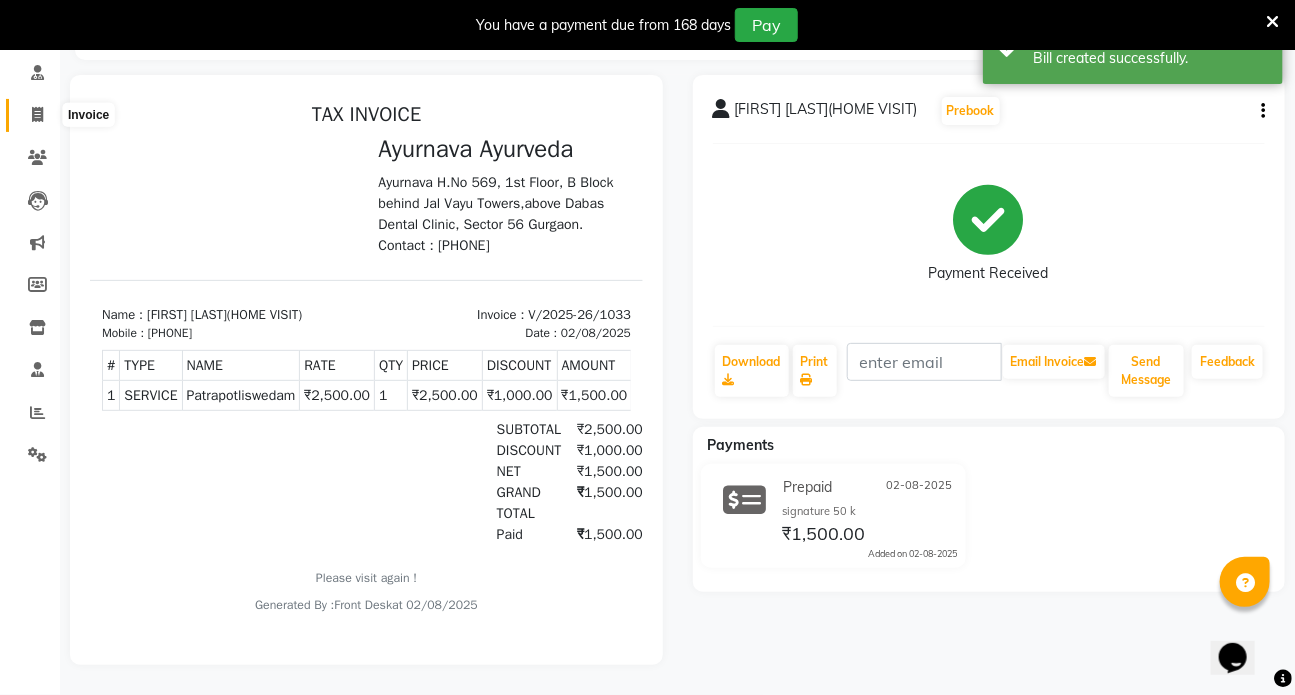 click 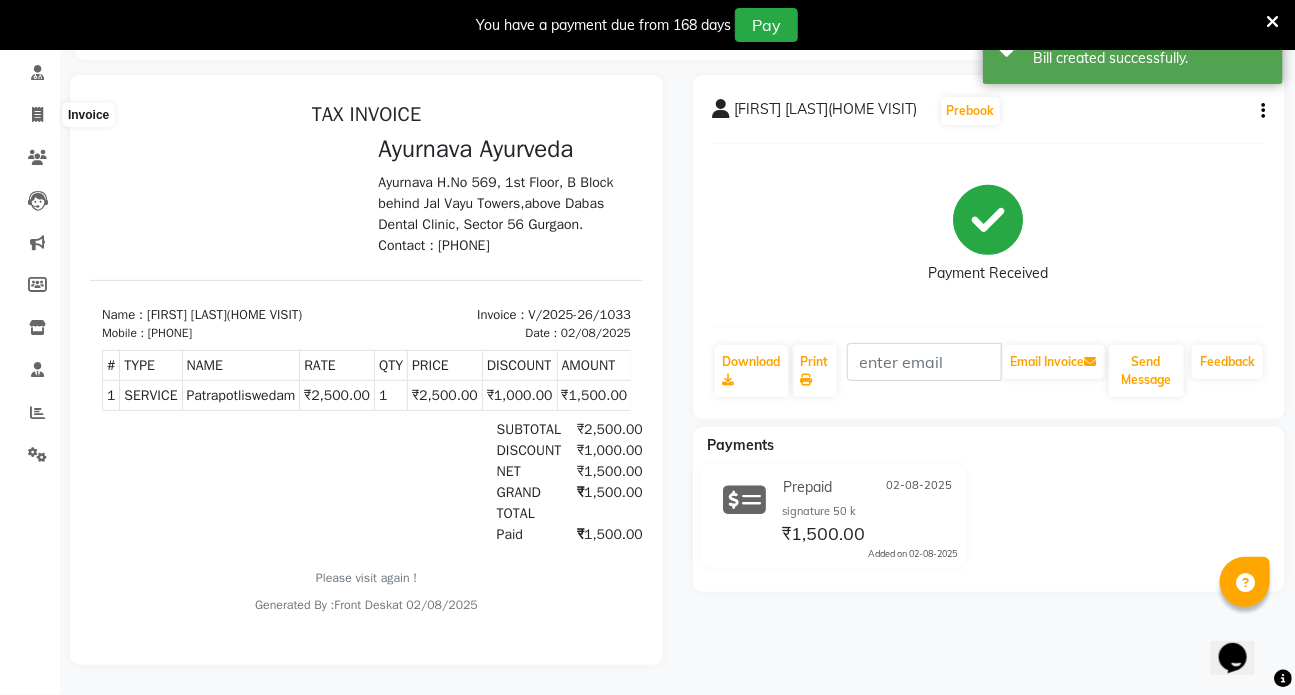 select on "service" 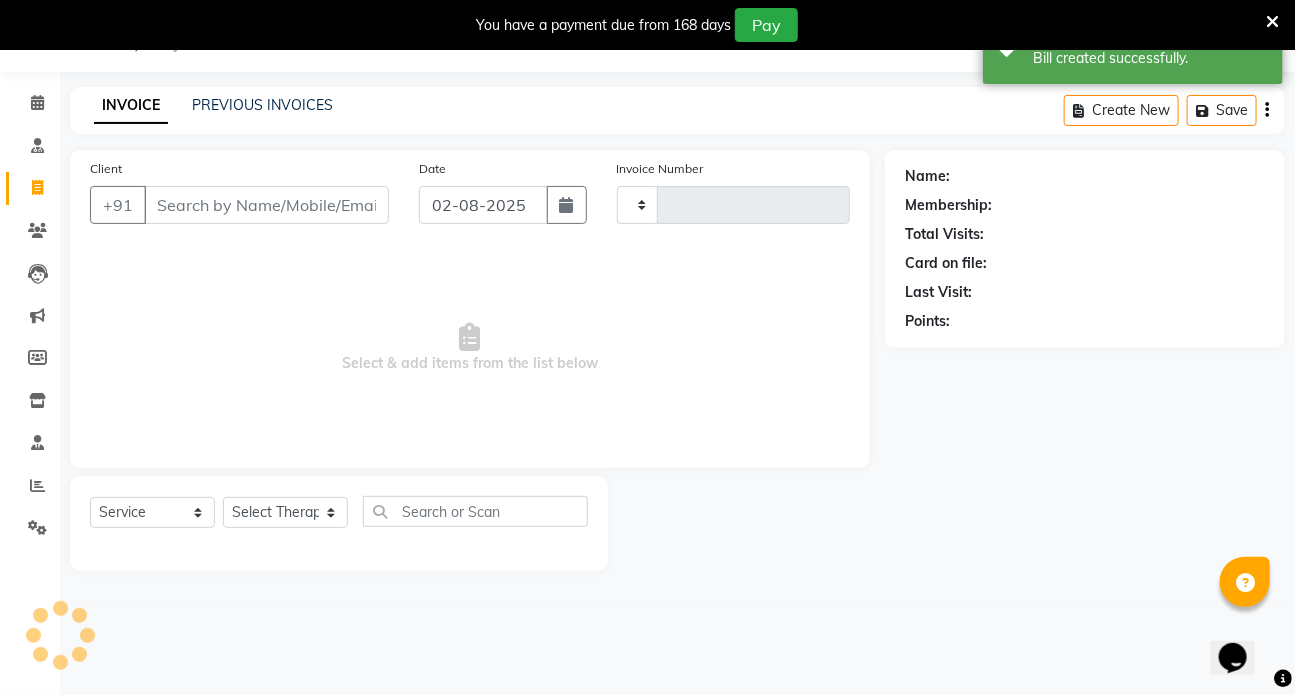 scroll, scrollTop: 50, scrollLeft: 0, axis: vertical 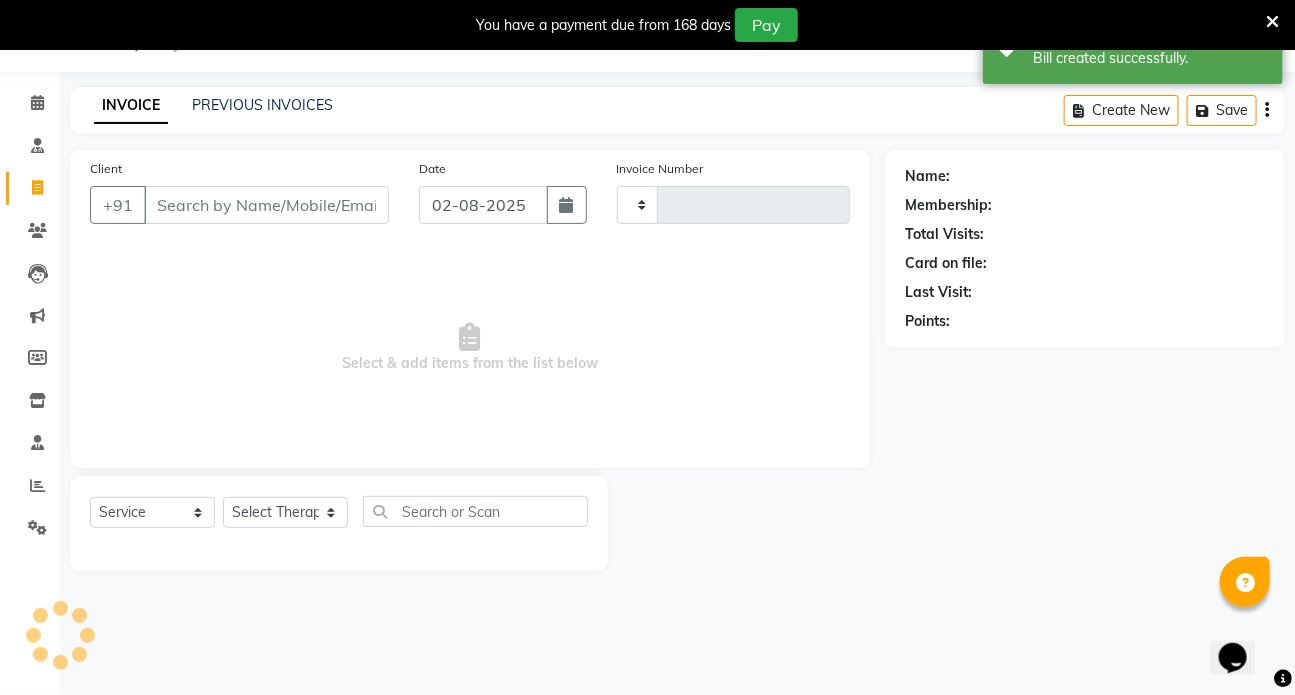 type on "1034" 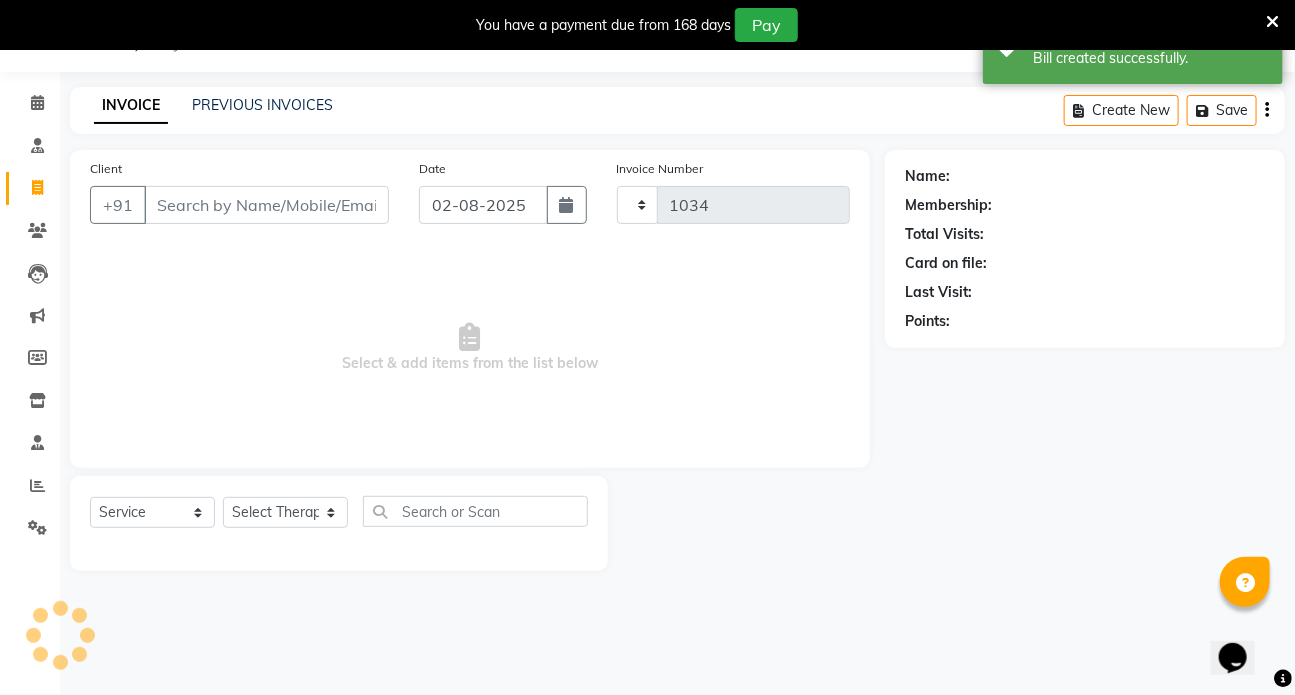 select on "5585" 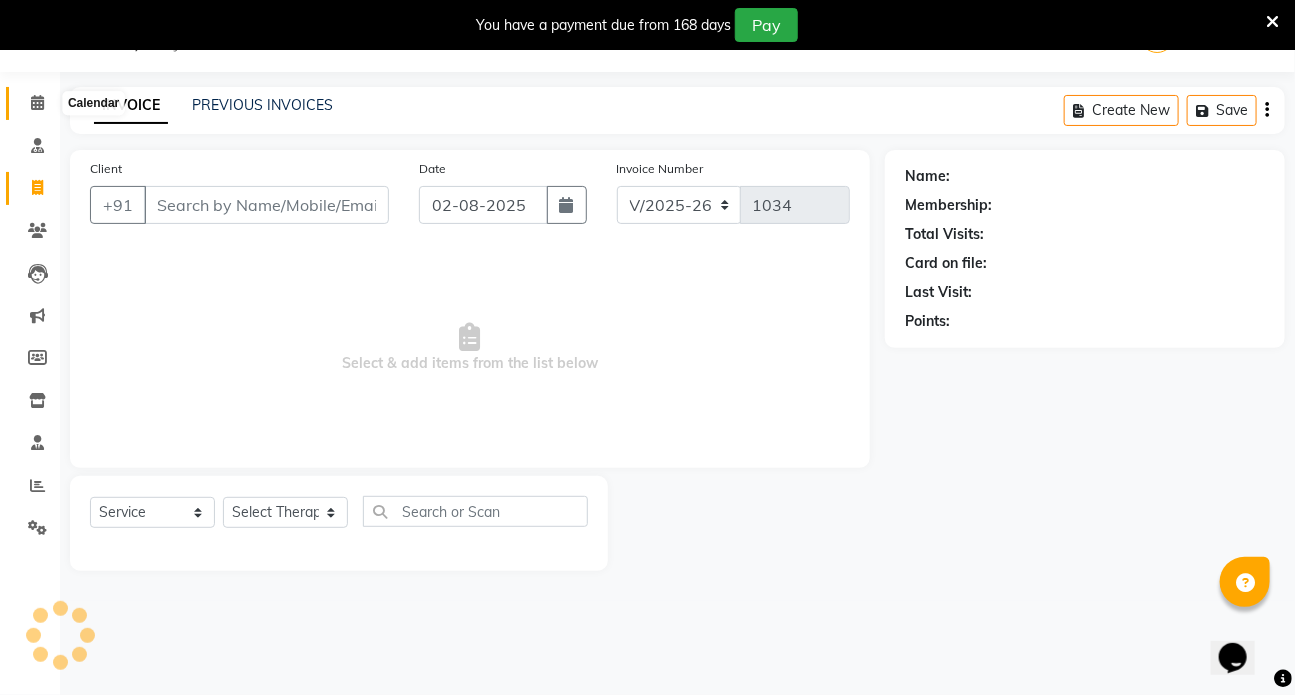 click 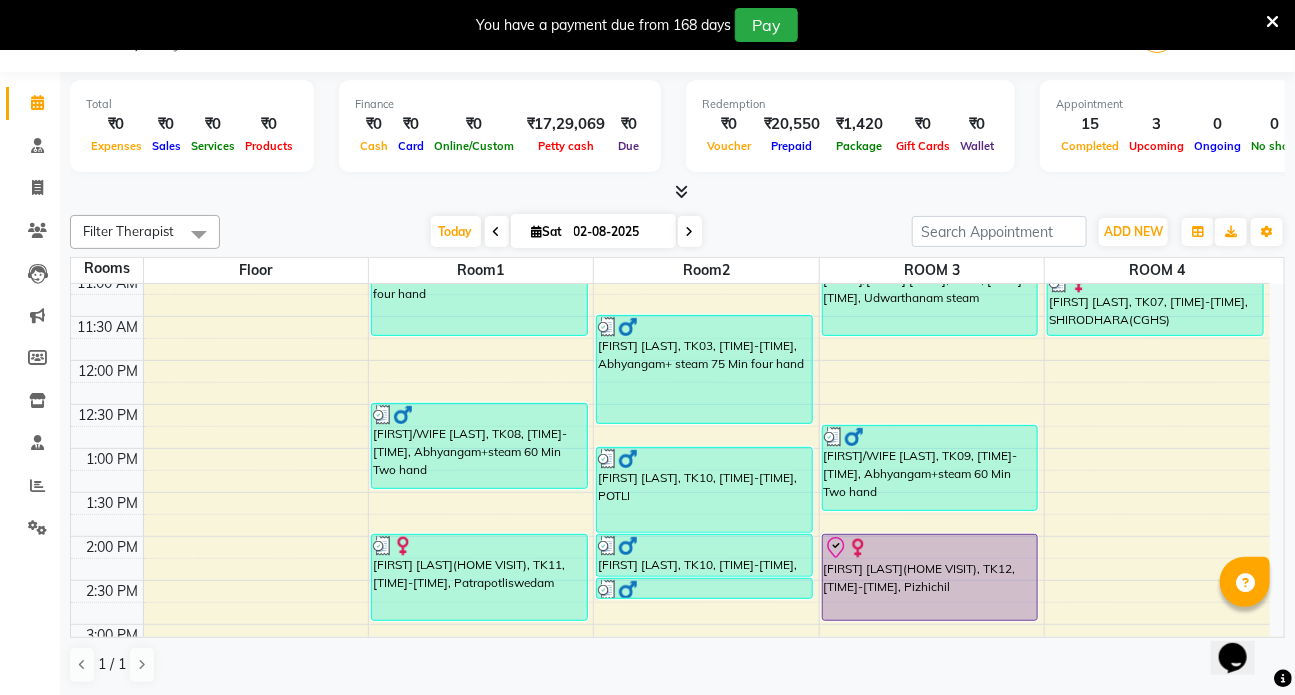 scroll, scrollTop: 545, scrollLeft: 0, axis: vertical 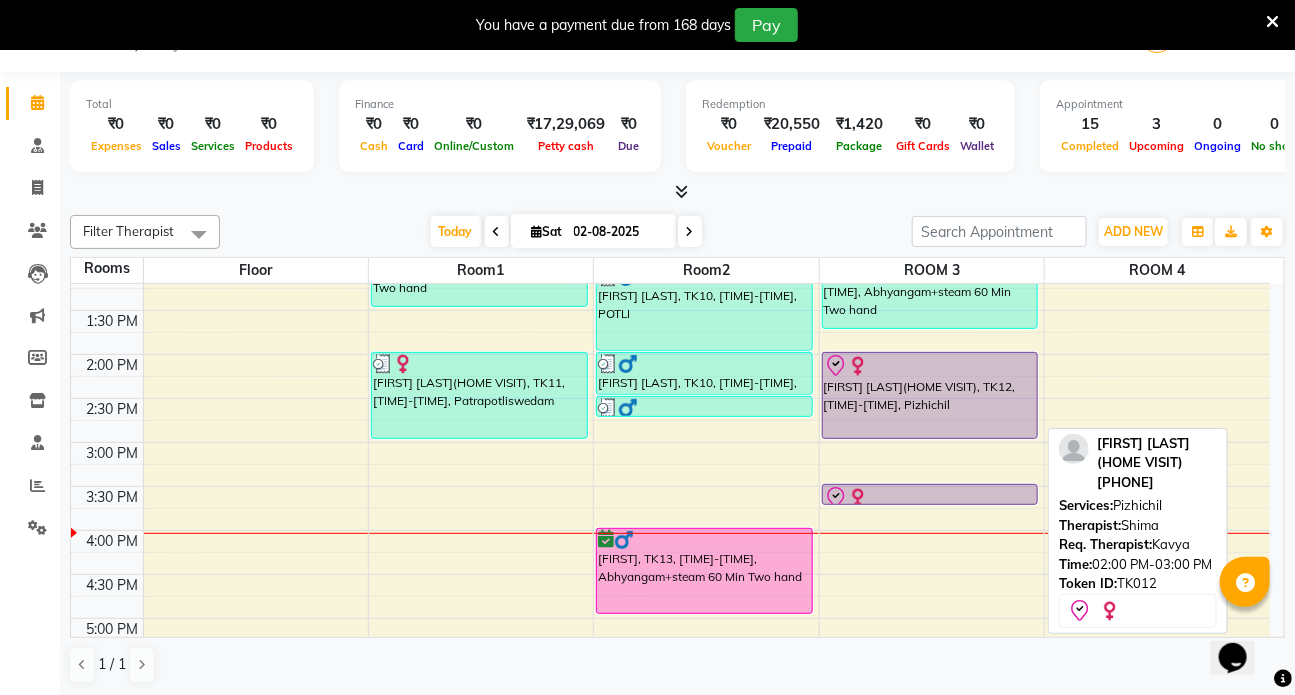 click on "[FIRST] [LAST](HOME VISIT), TK12, [TIME]-[TIME], Pizhichil" at bounding box center [930, 395] 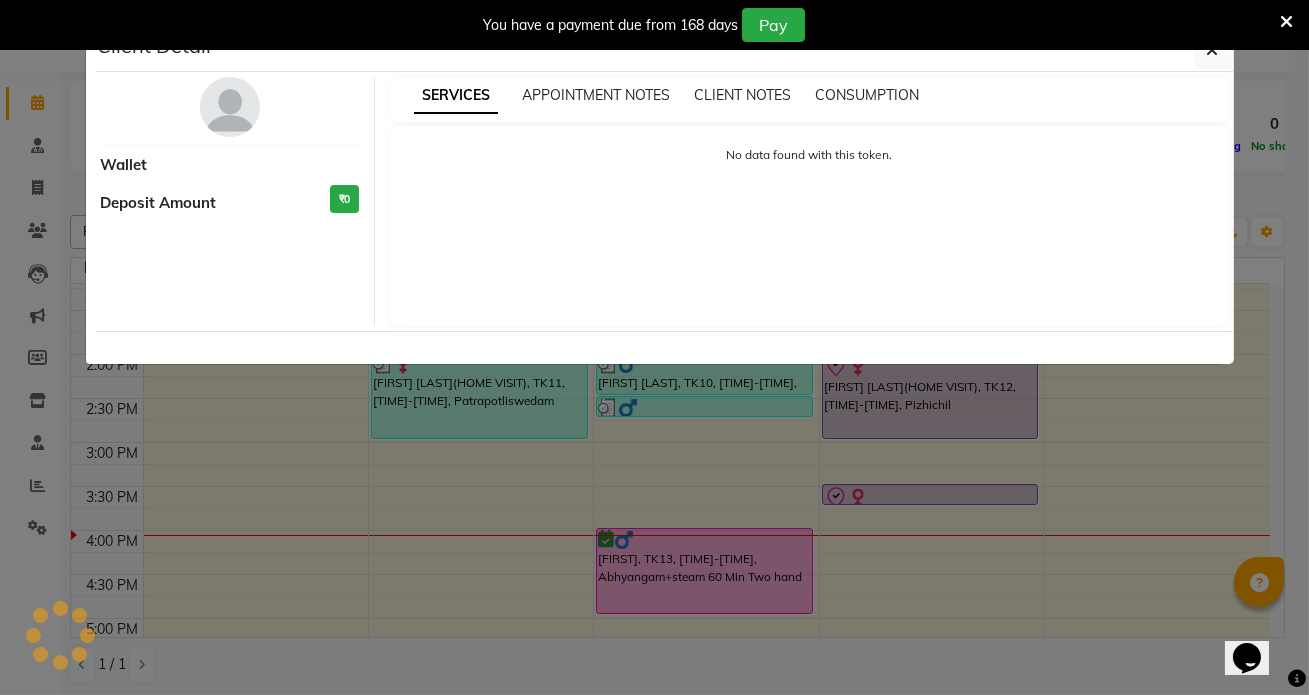 select on "8" 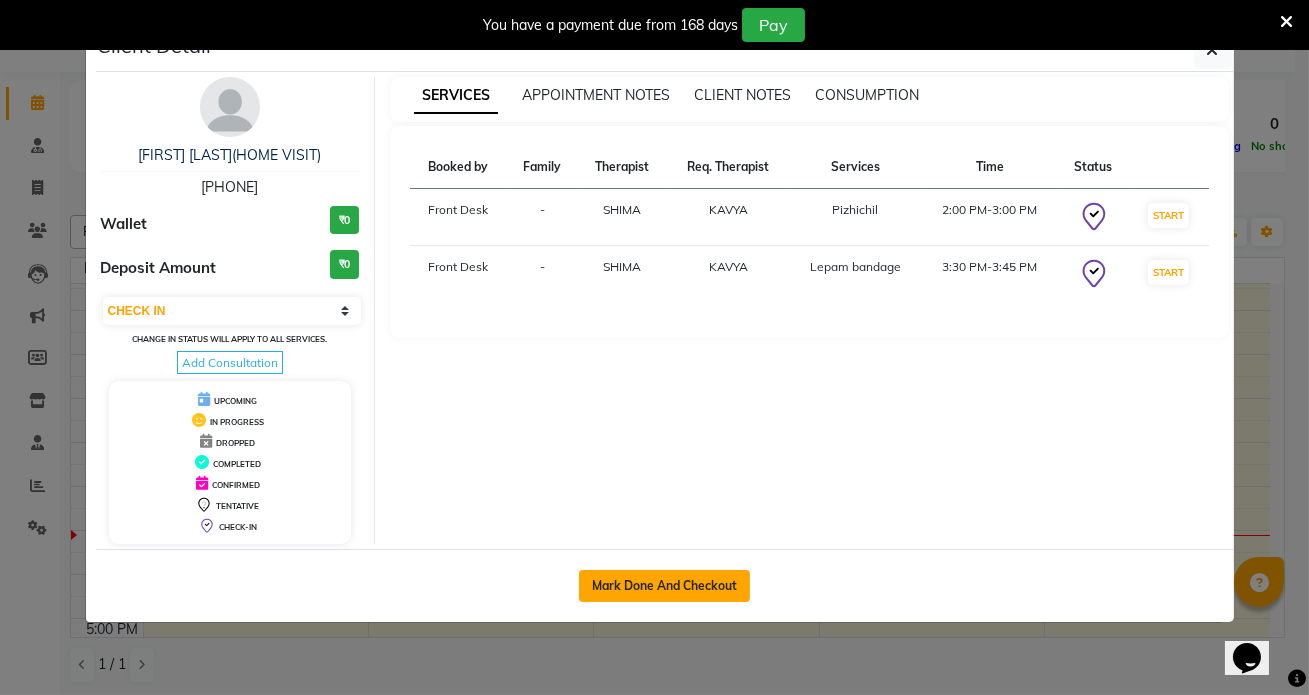 click on "Mark Done And Checkout" 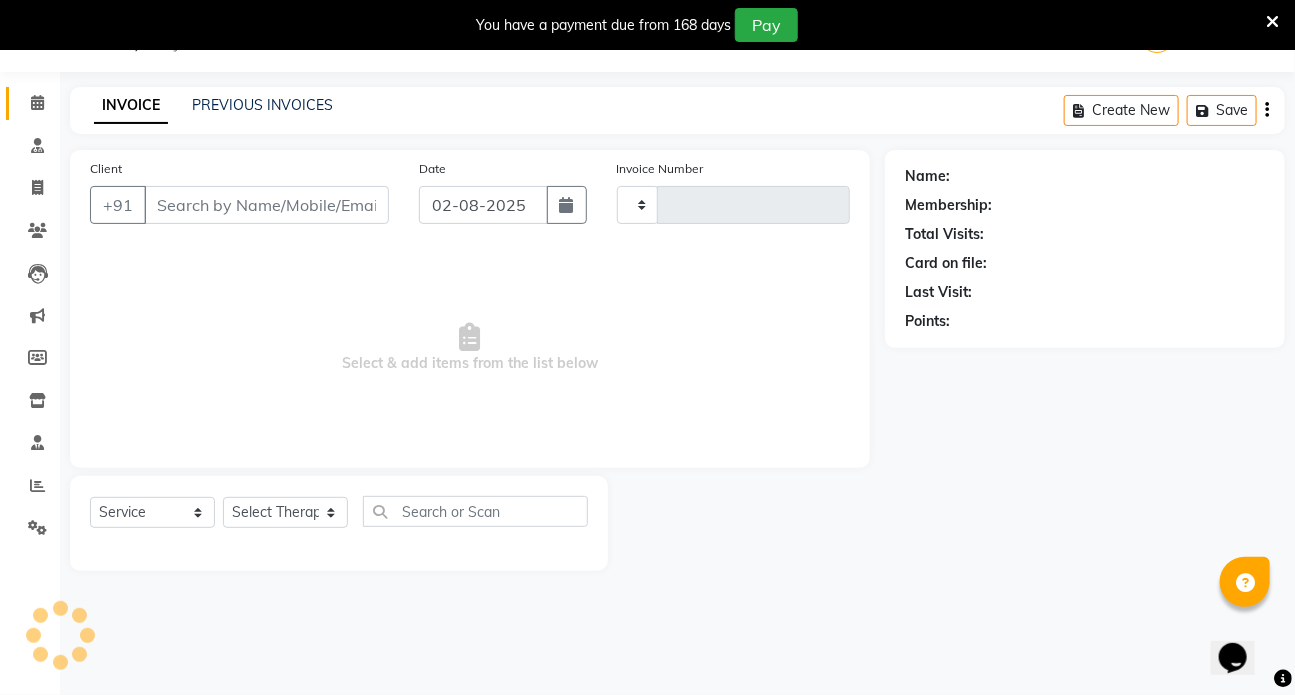 type on "1034" 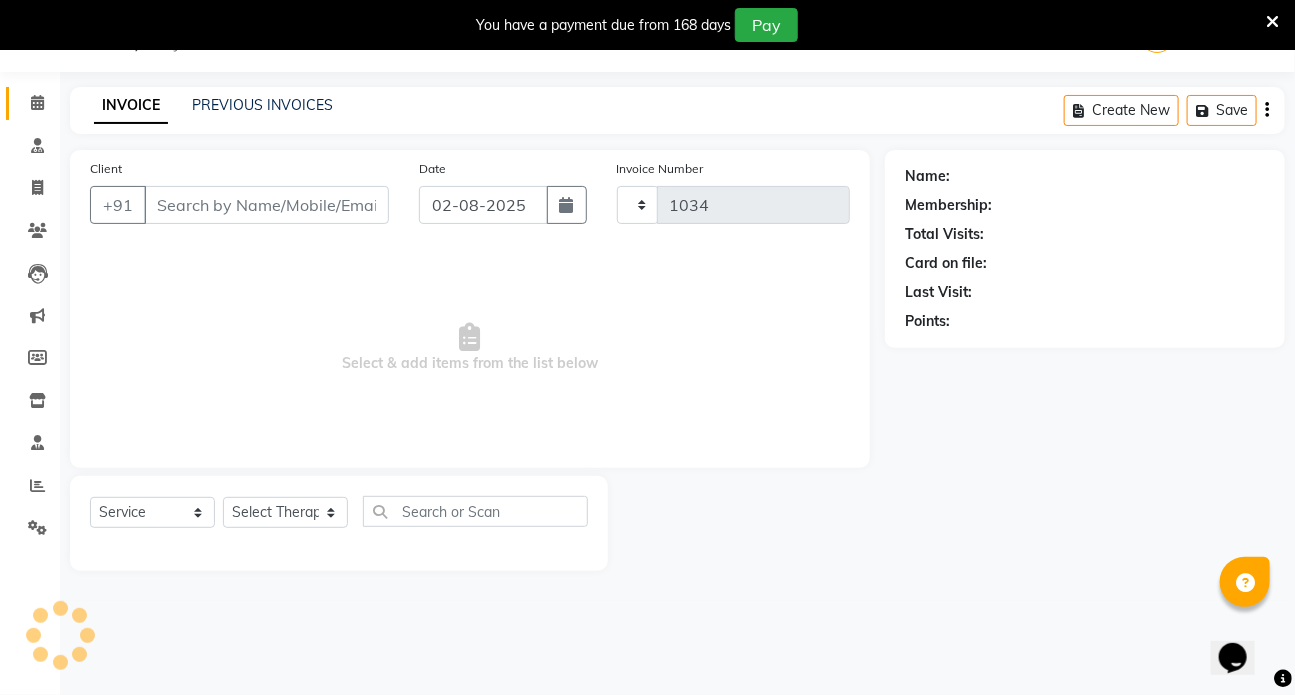 select on "5585" 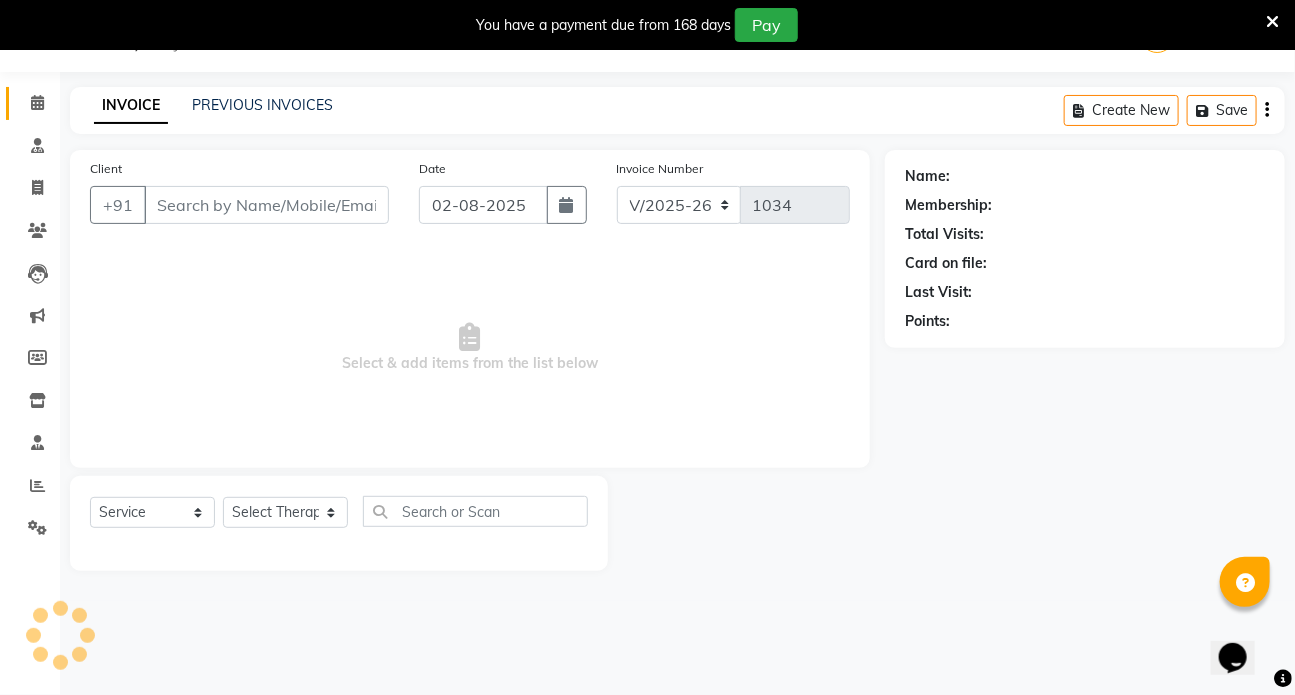 type on "[PHONE]" 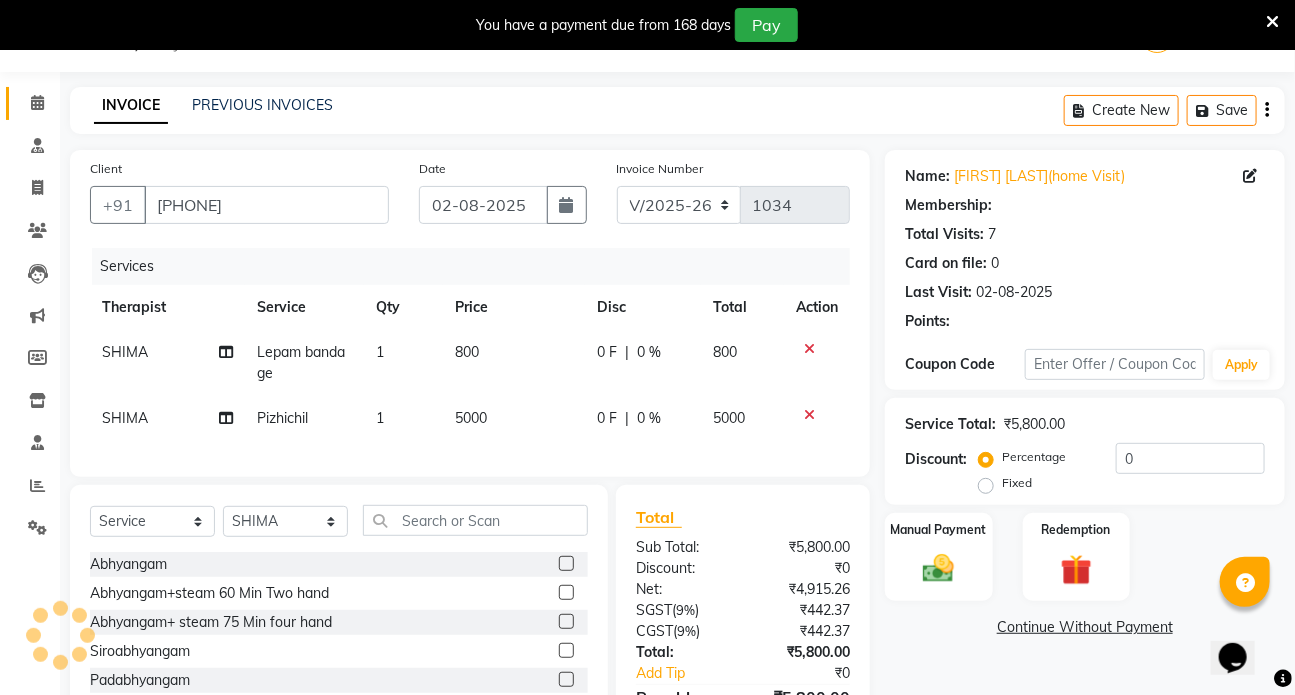 select on "1: Object" 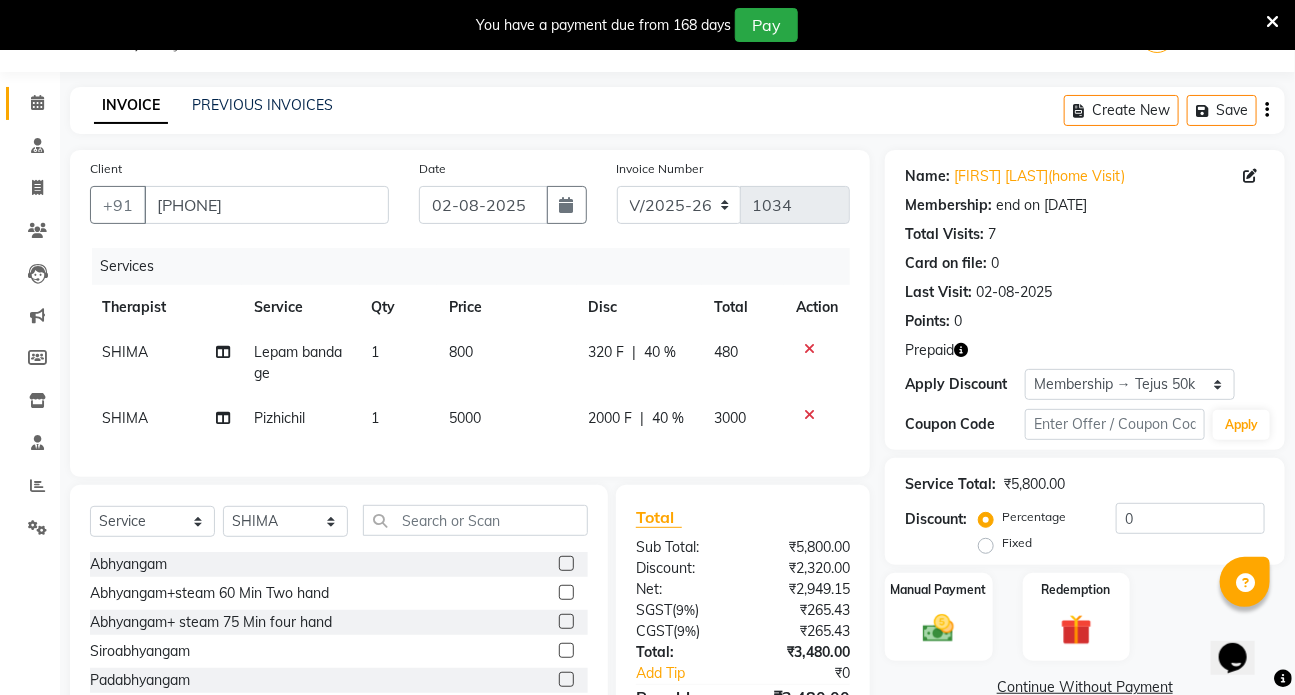 type on "40" 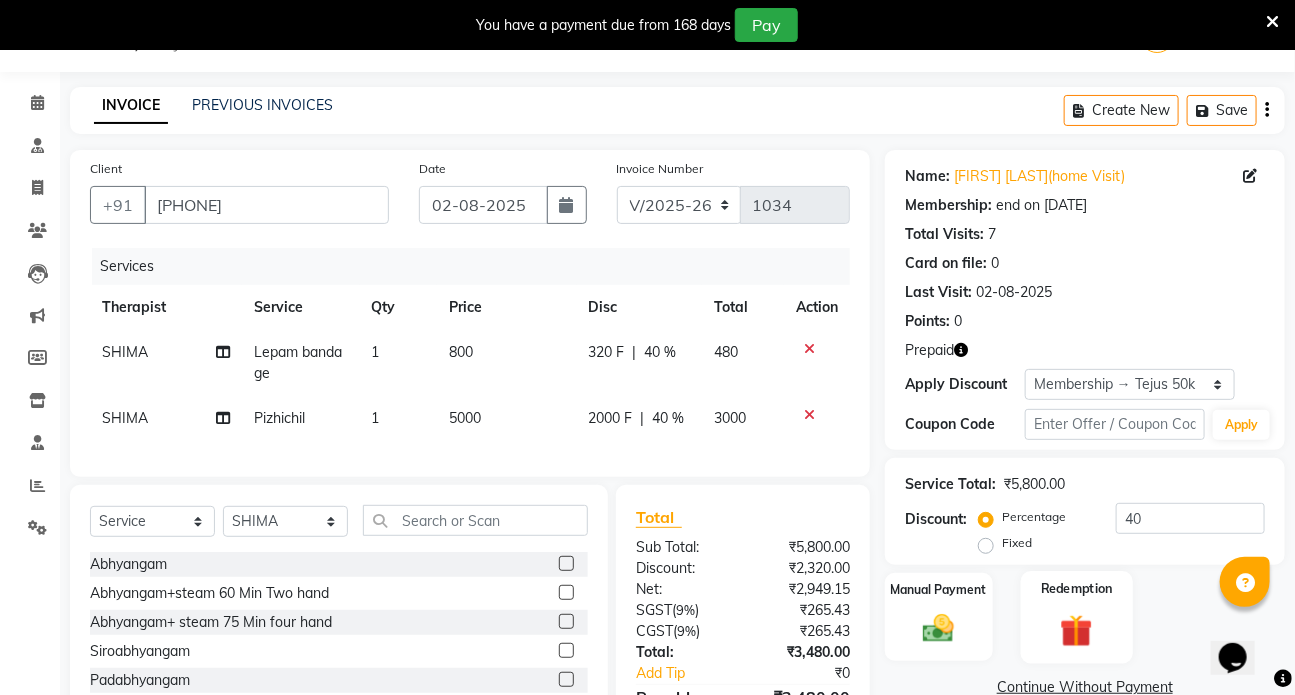 click 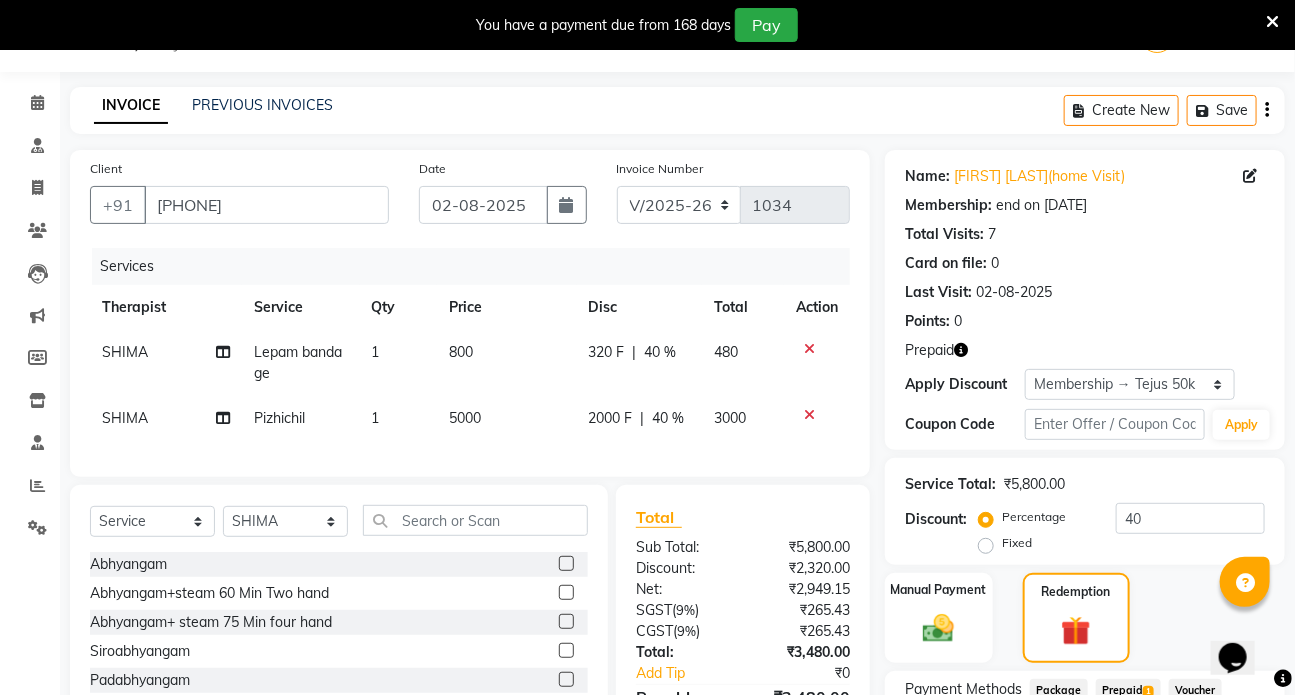 scroll, scrollTop: 216, scrollLeft: 0, axis: vertical 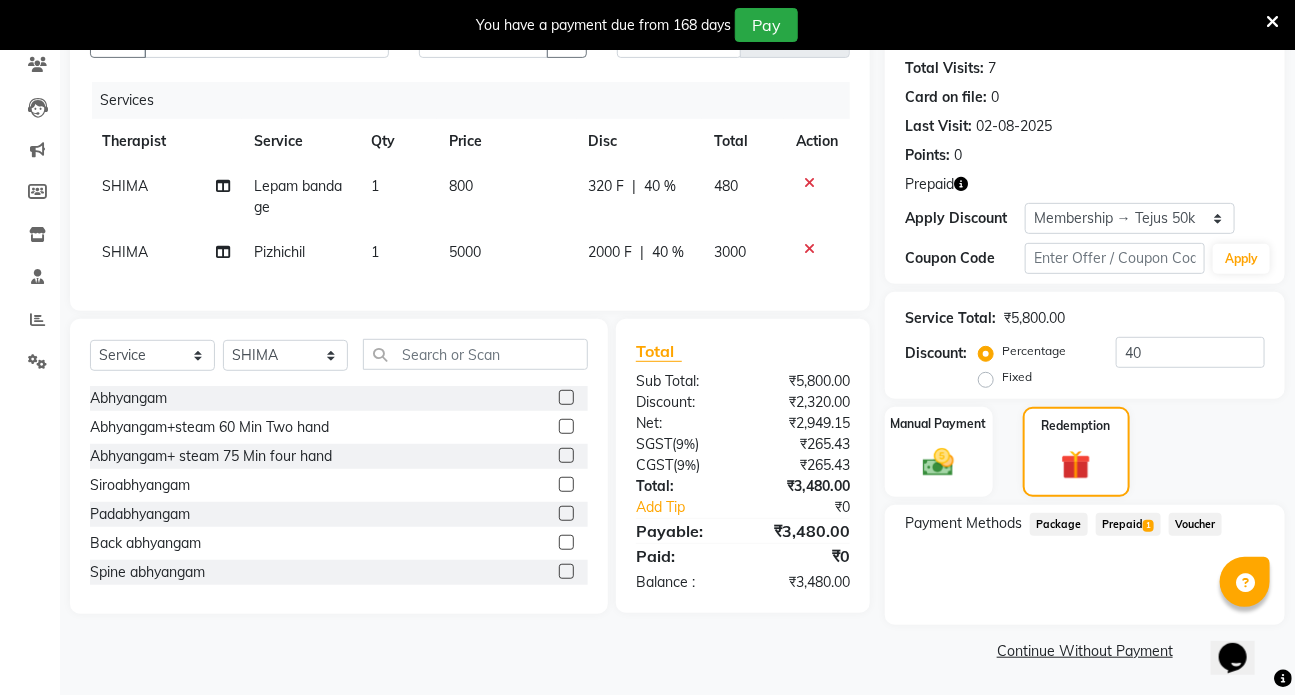 click on "Prepaid  1" 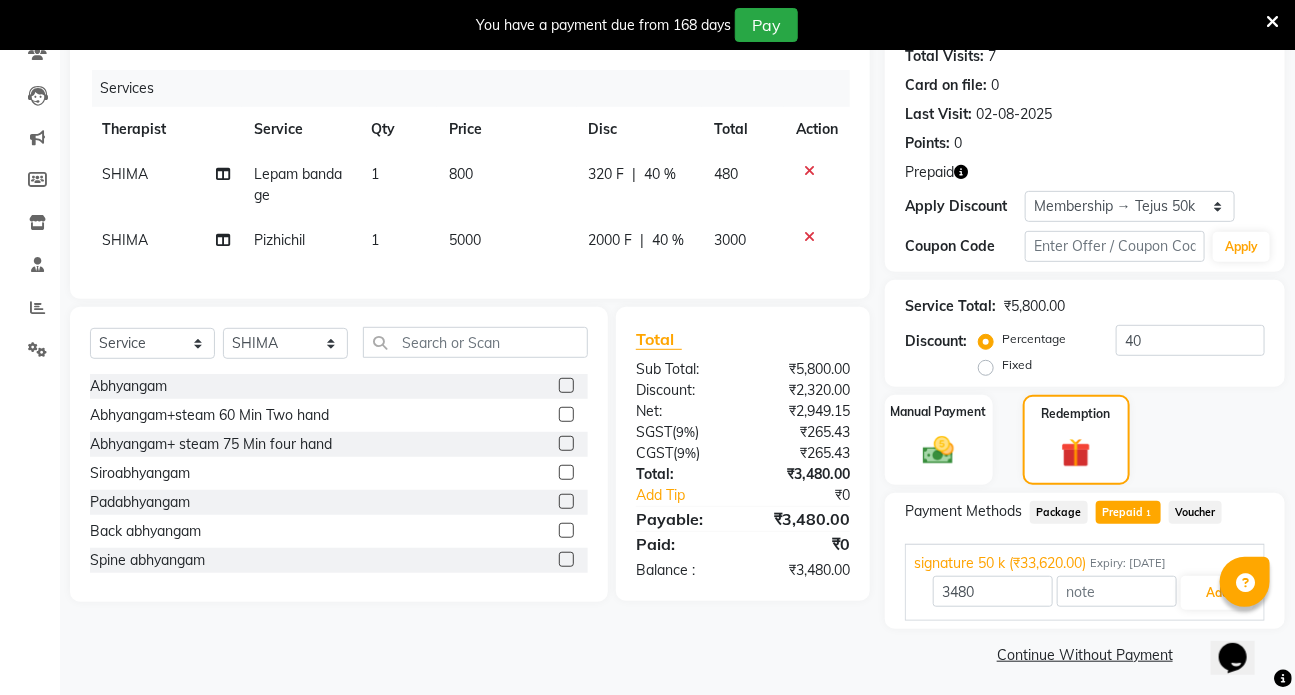 scroll, scrollTop: 231, scrollLeft: 0, axis: vertical 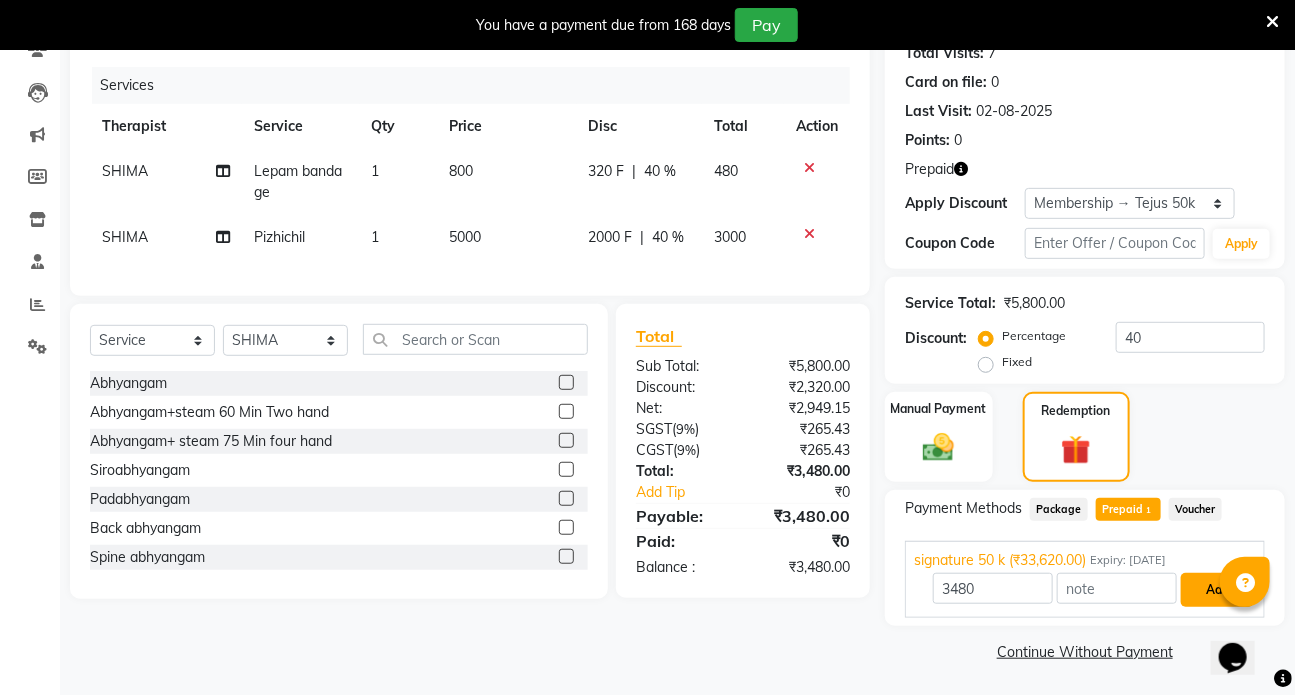 click on "Add" at bounding box center (1217, 590) 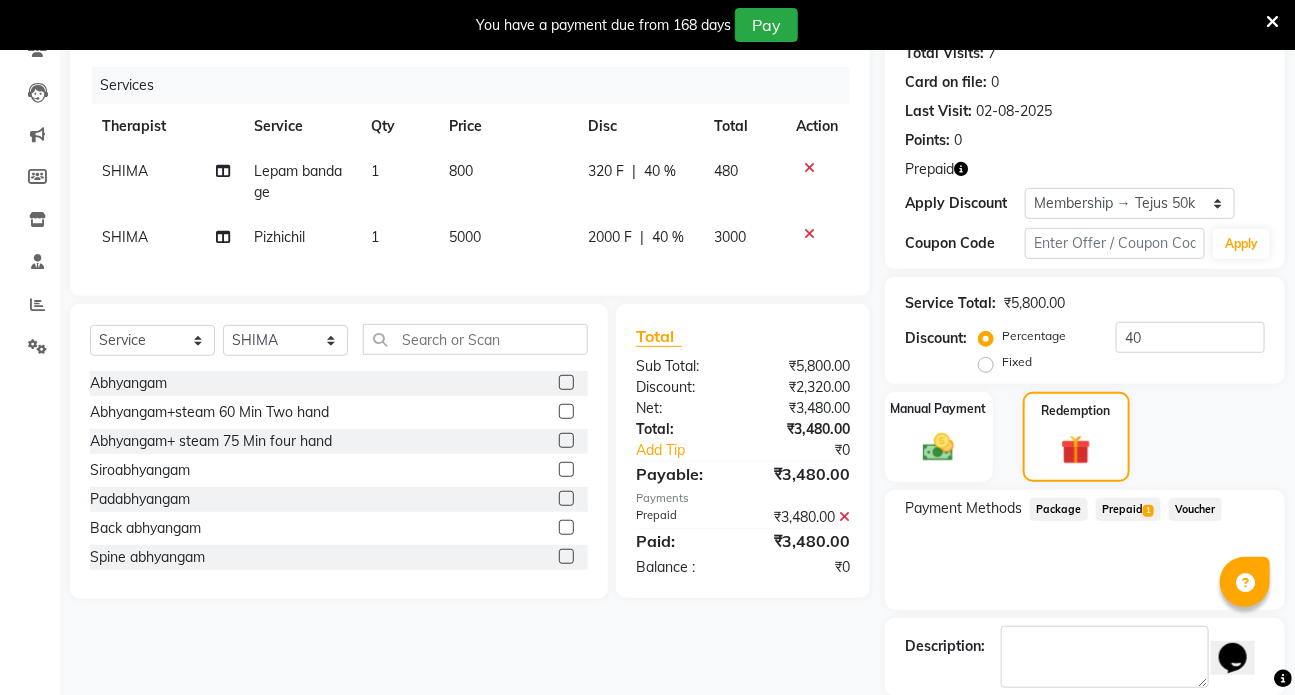 click on "Prepaid  1" 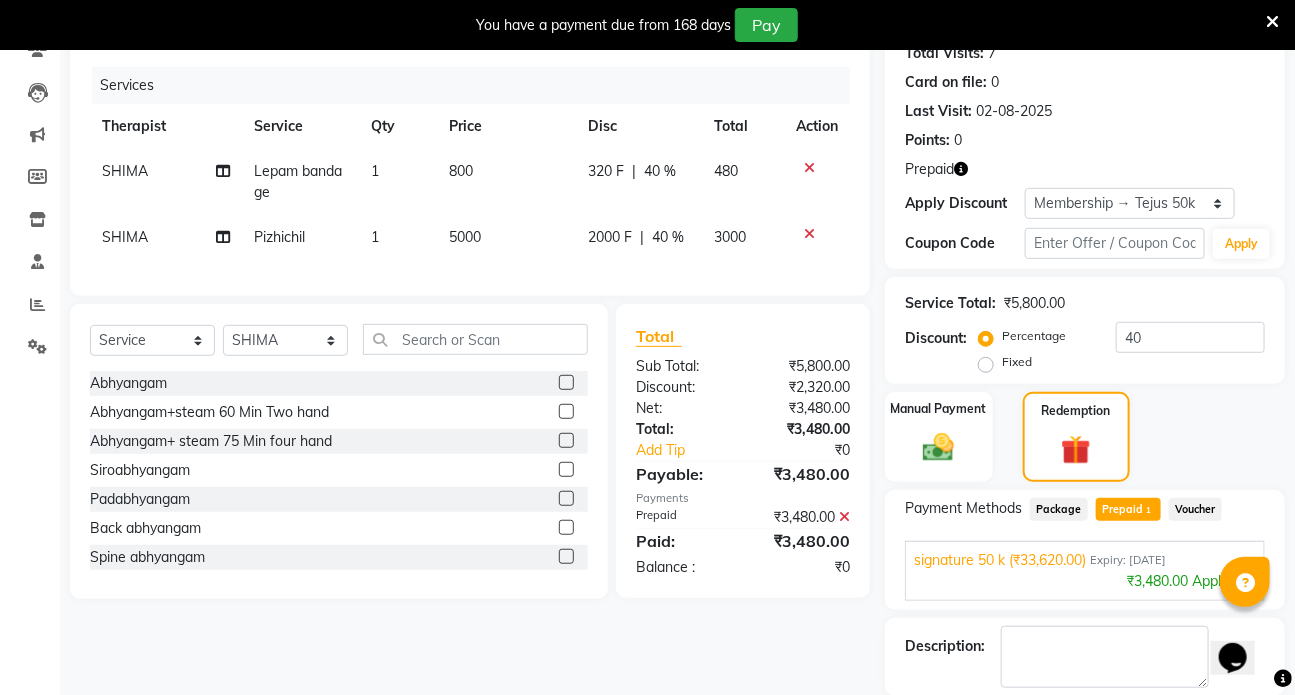 scroll, scrollTop: 328, scrollLeft: 0, axis: vertical 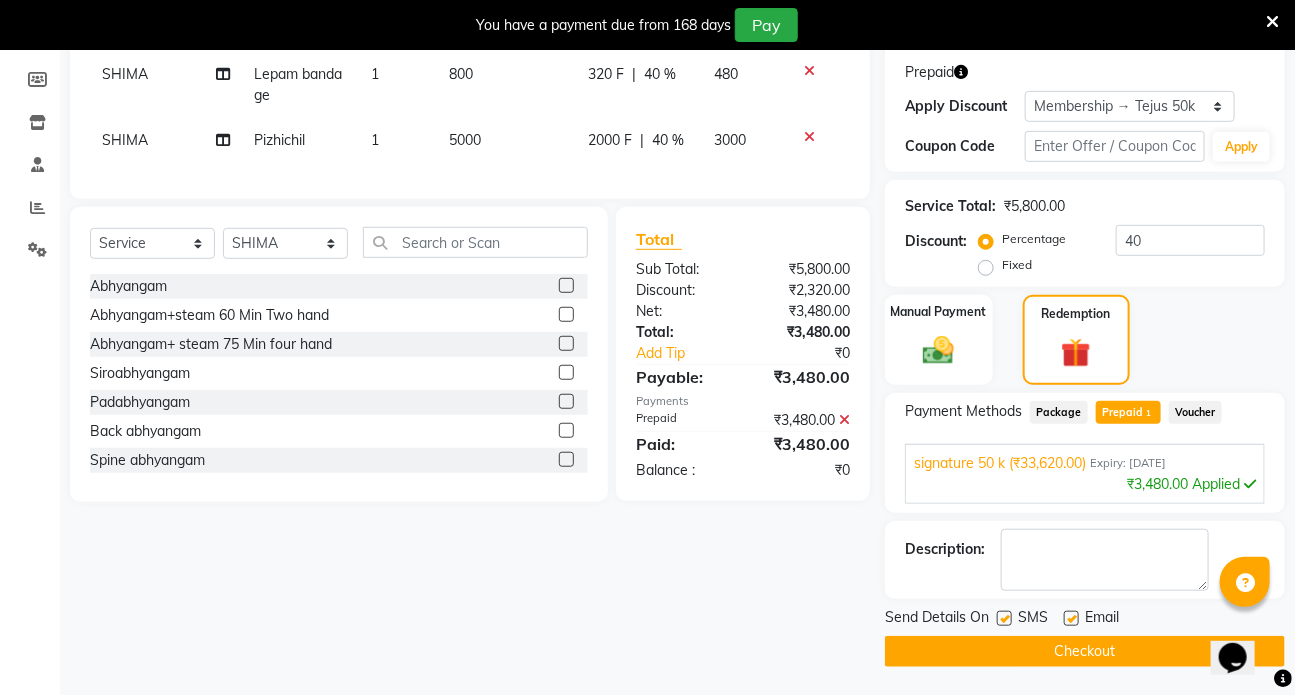 click 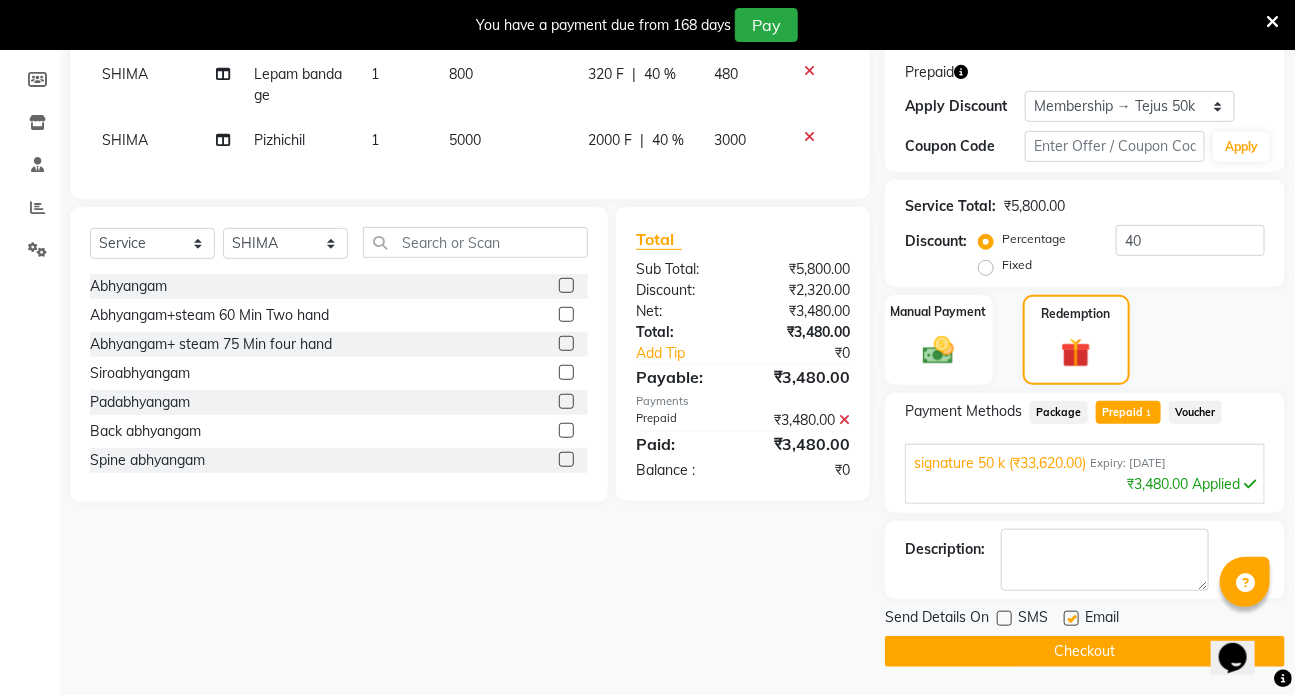 click 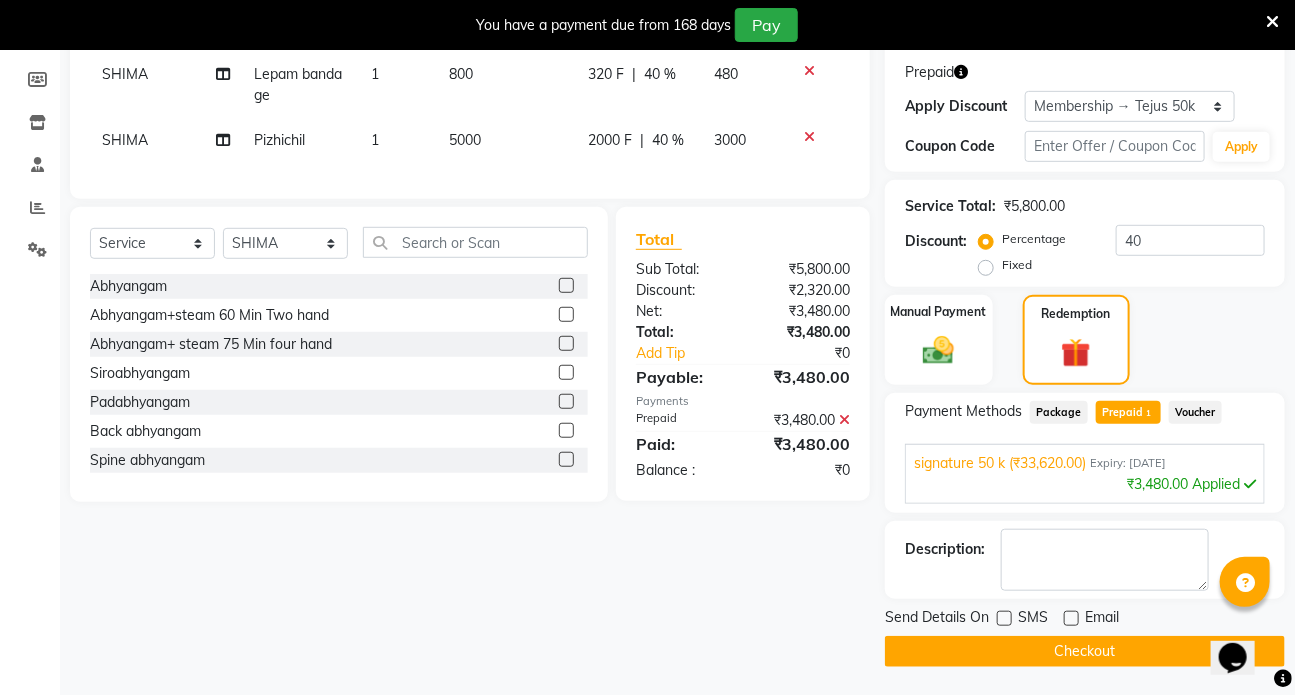 click on "Checkout" 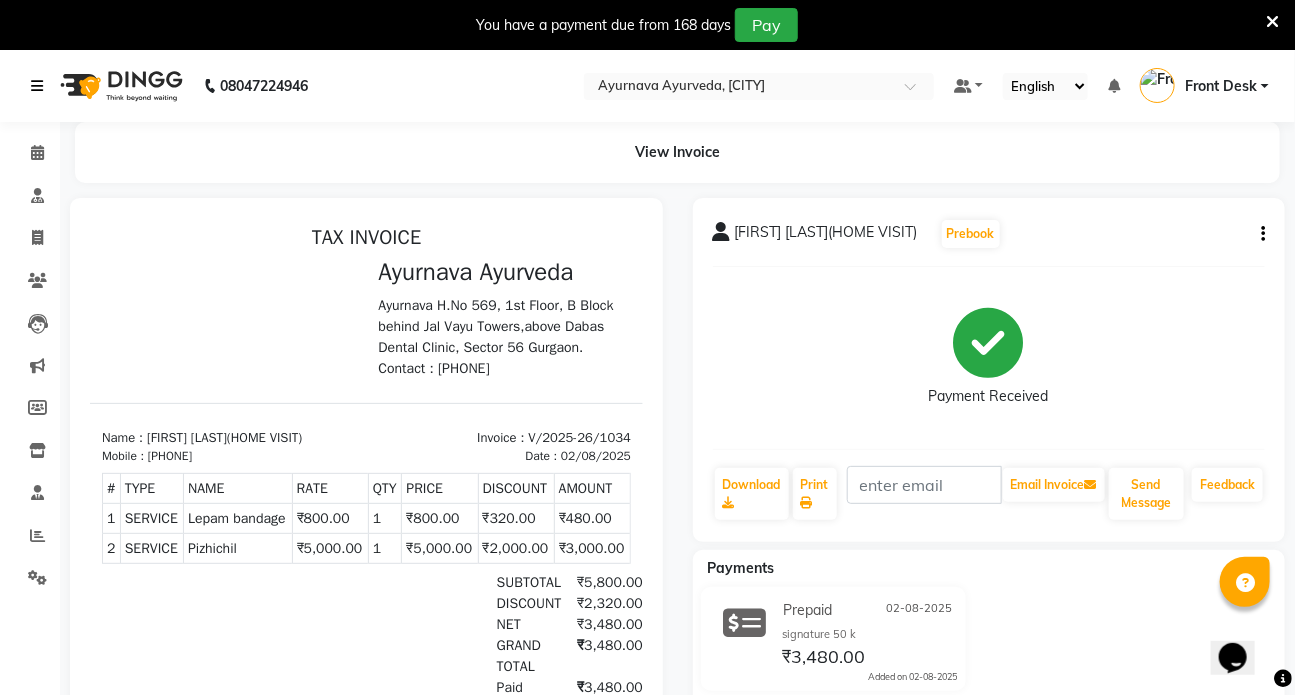 scroll, scrollTop: 0, scrollLeft: 0, axis: both 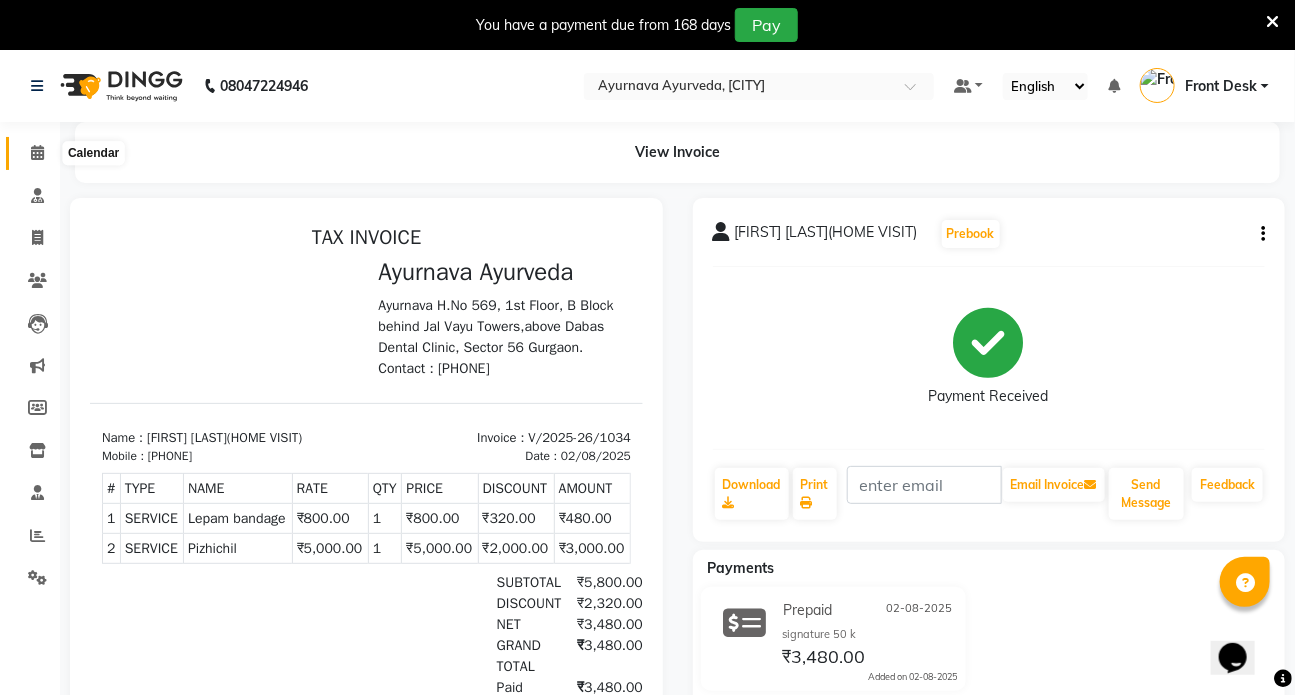 click 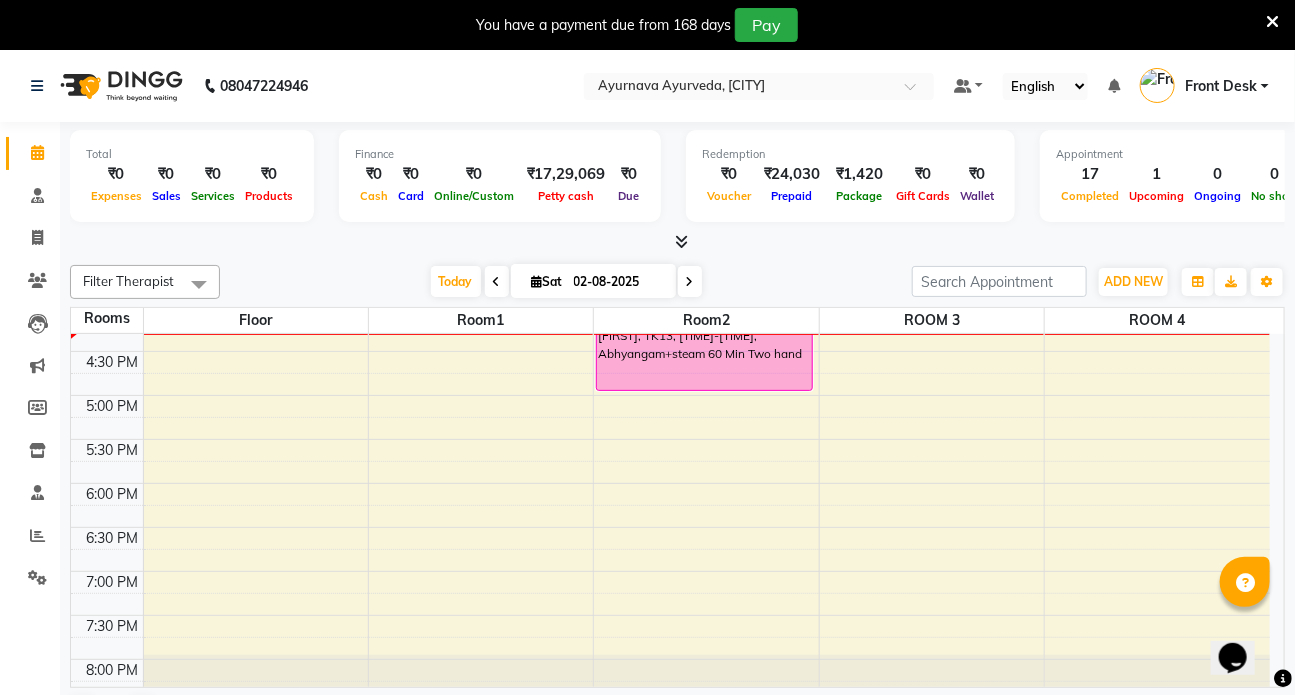 scroll, scrollTop: 872, scrollLeft: 0, axis: vertical 